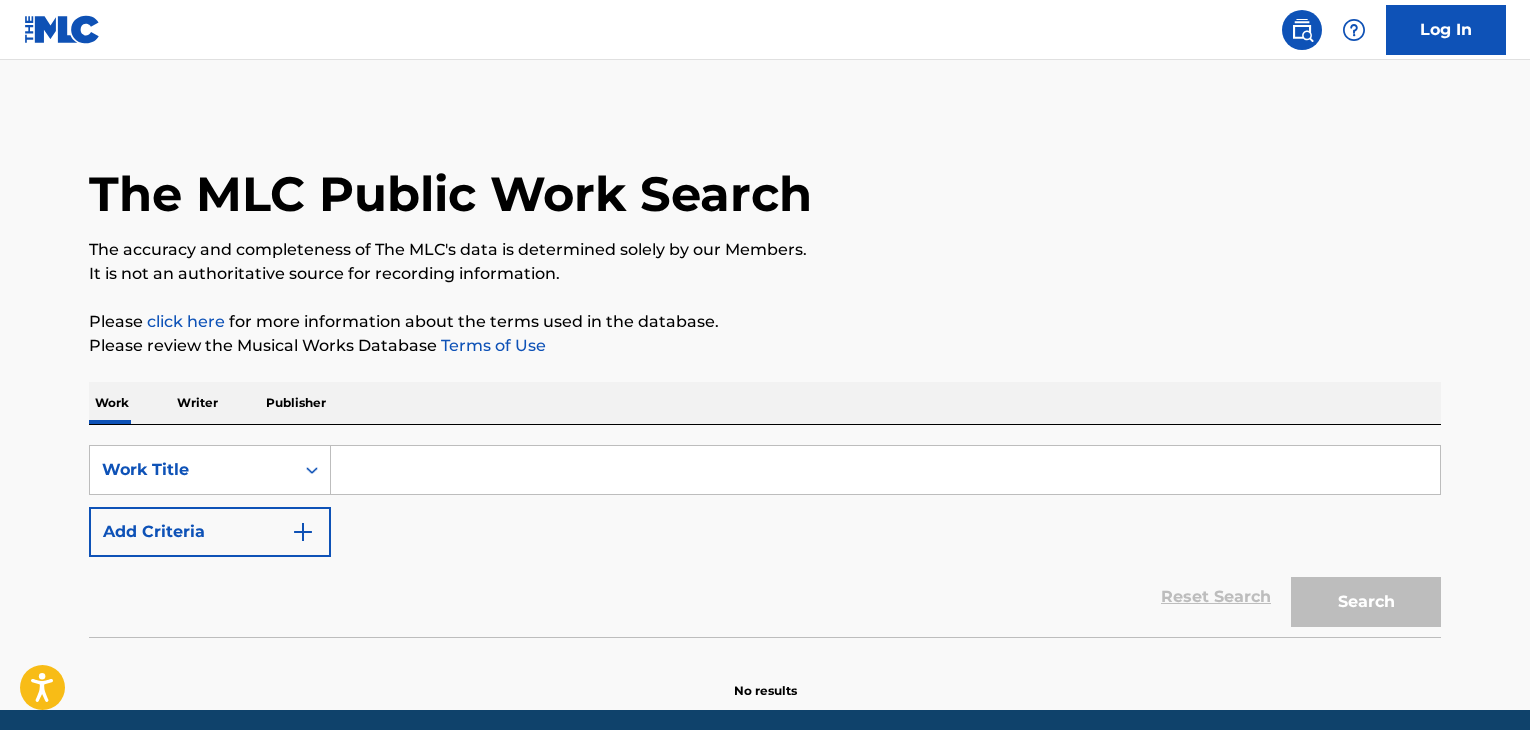 scroll, scrollTop: 0, scrollLeft: 0, axis: both 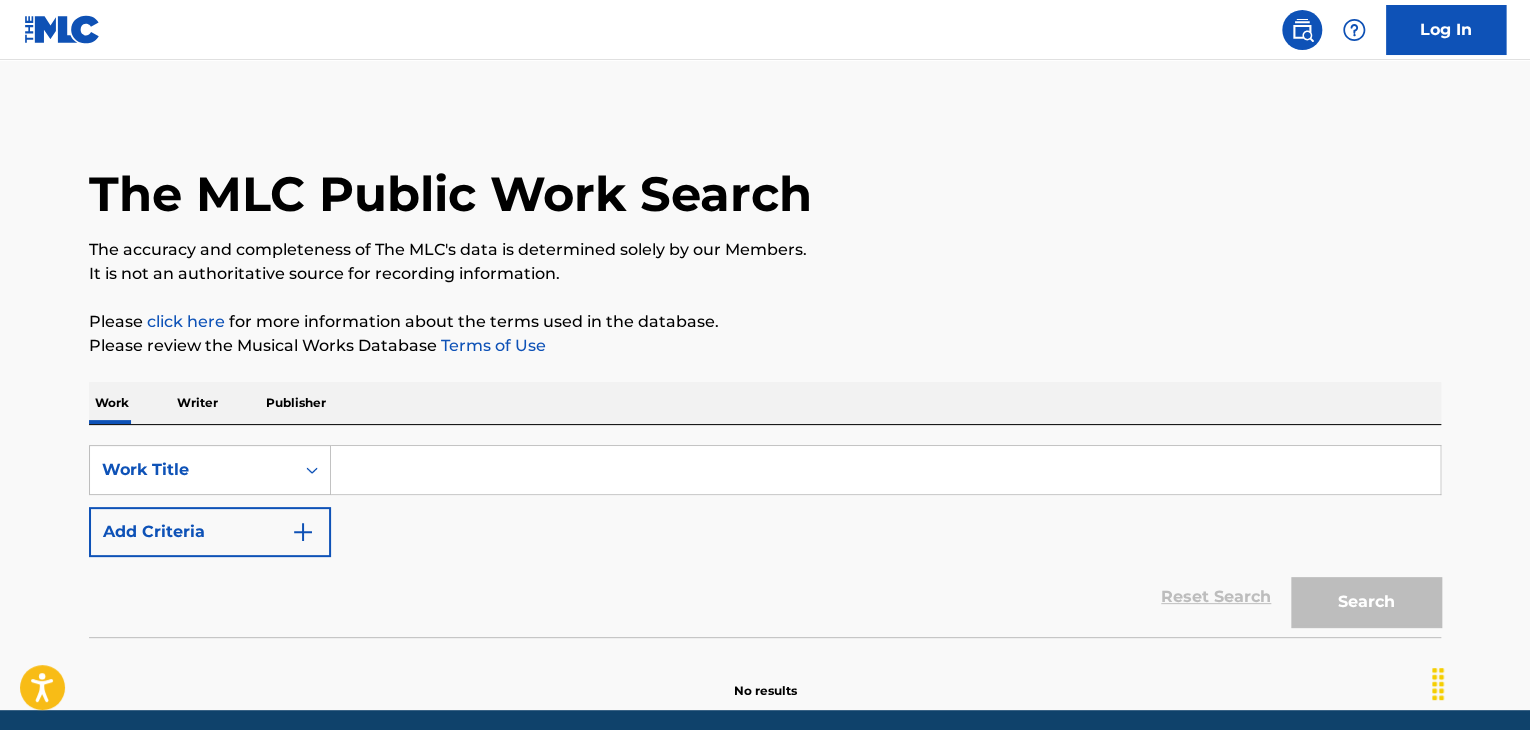 click at bounding box center [885, 470] 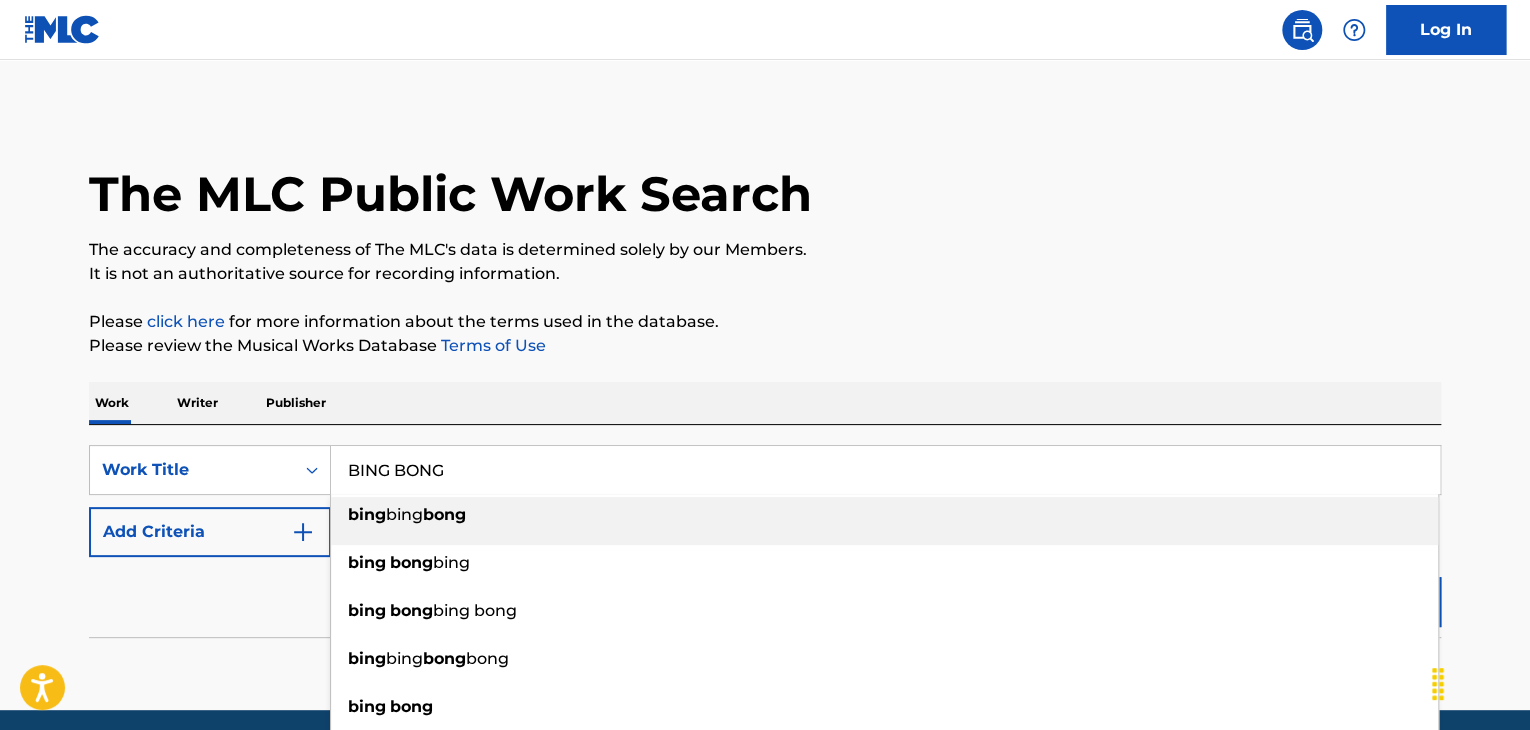 type on "BING BONG" 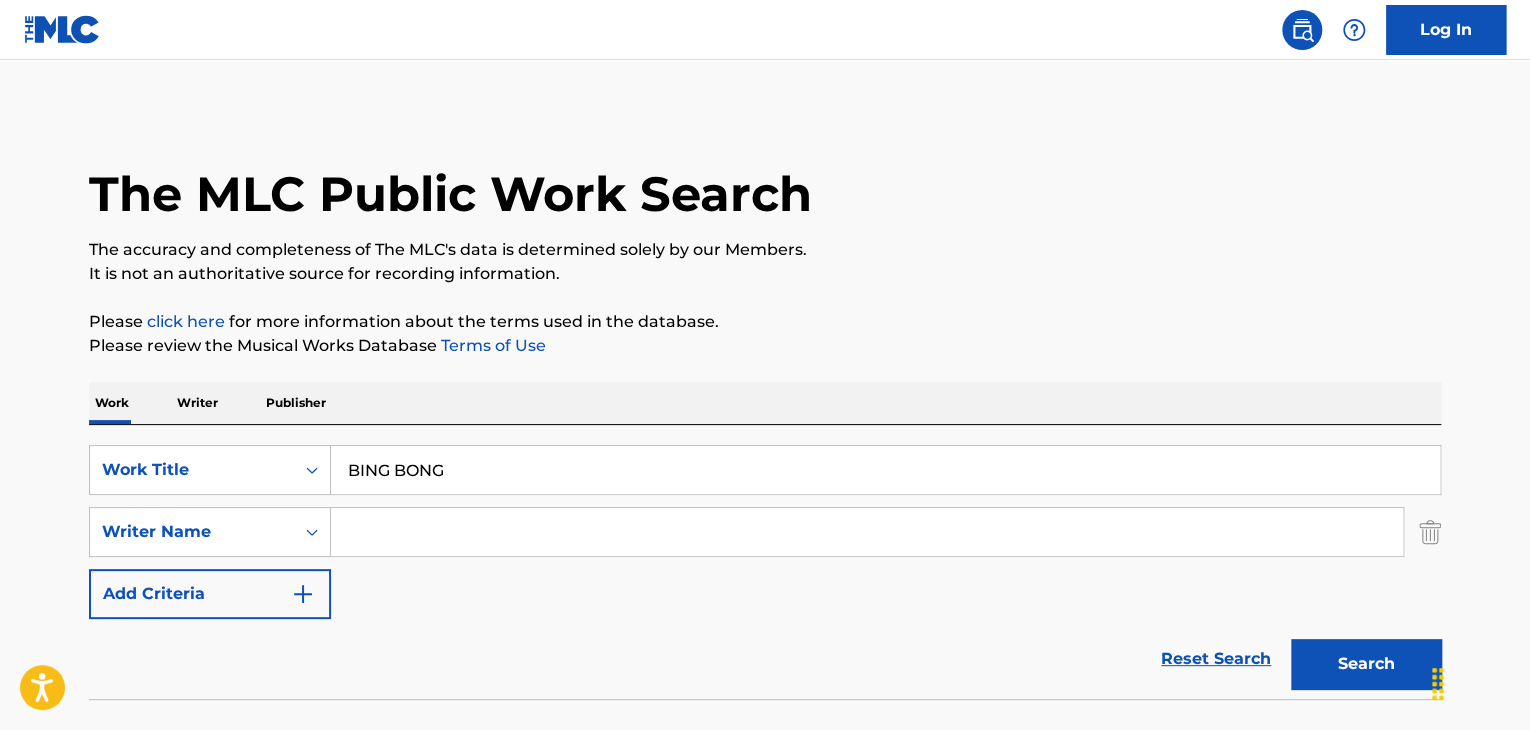 click at bounding box center (867, 532) 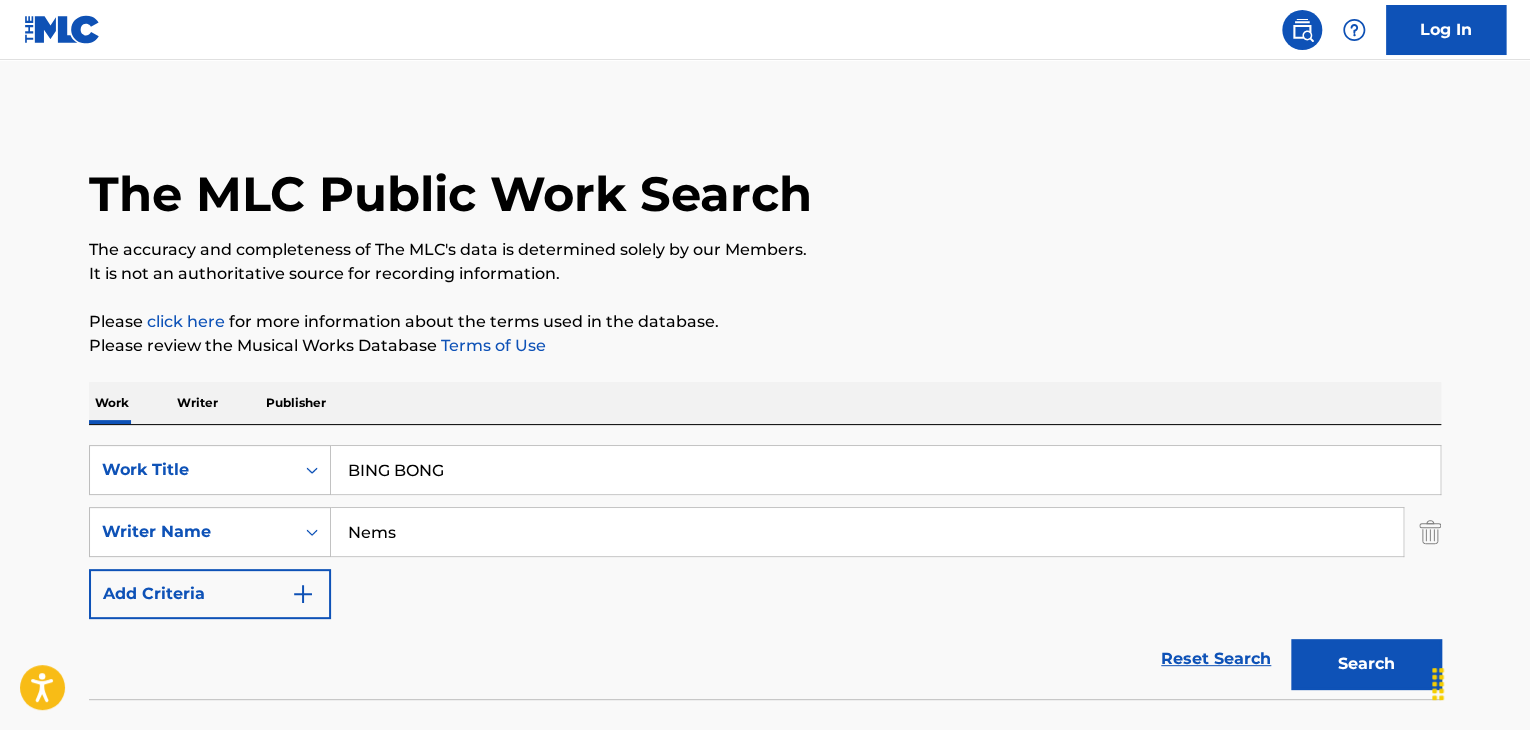 click on "Search" at bounding box center (1366, 664) 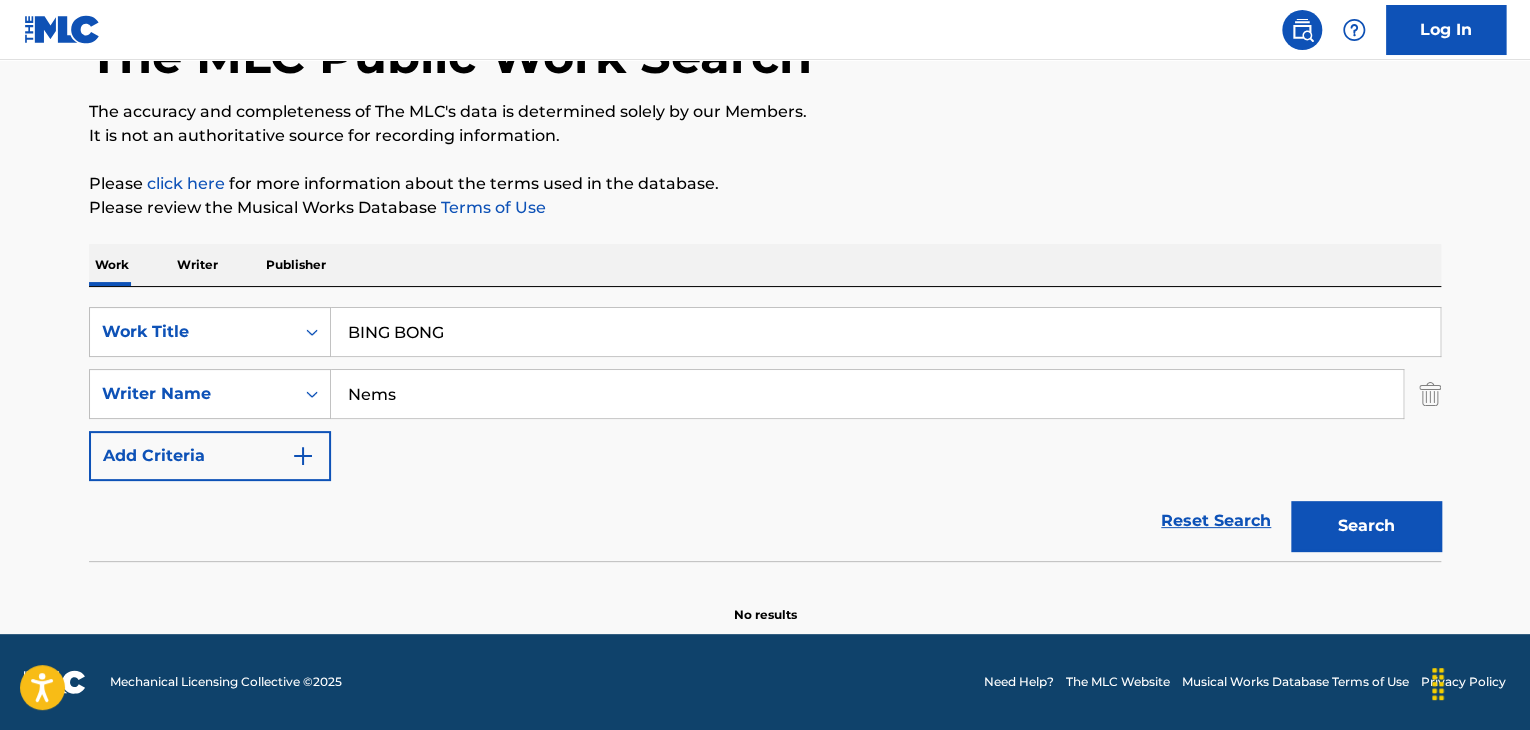 drag, startPoint x: 485, startPoint y: 394, endPoint x: 73, endPoint y: 377, distance: 412.3506 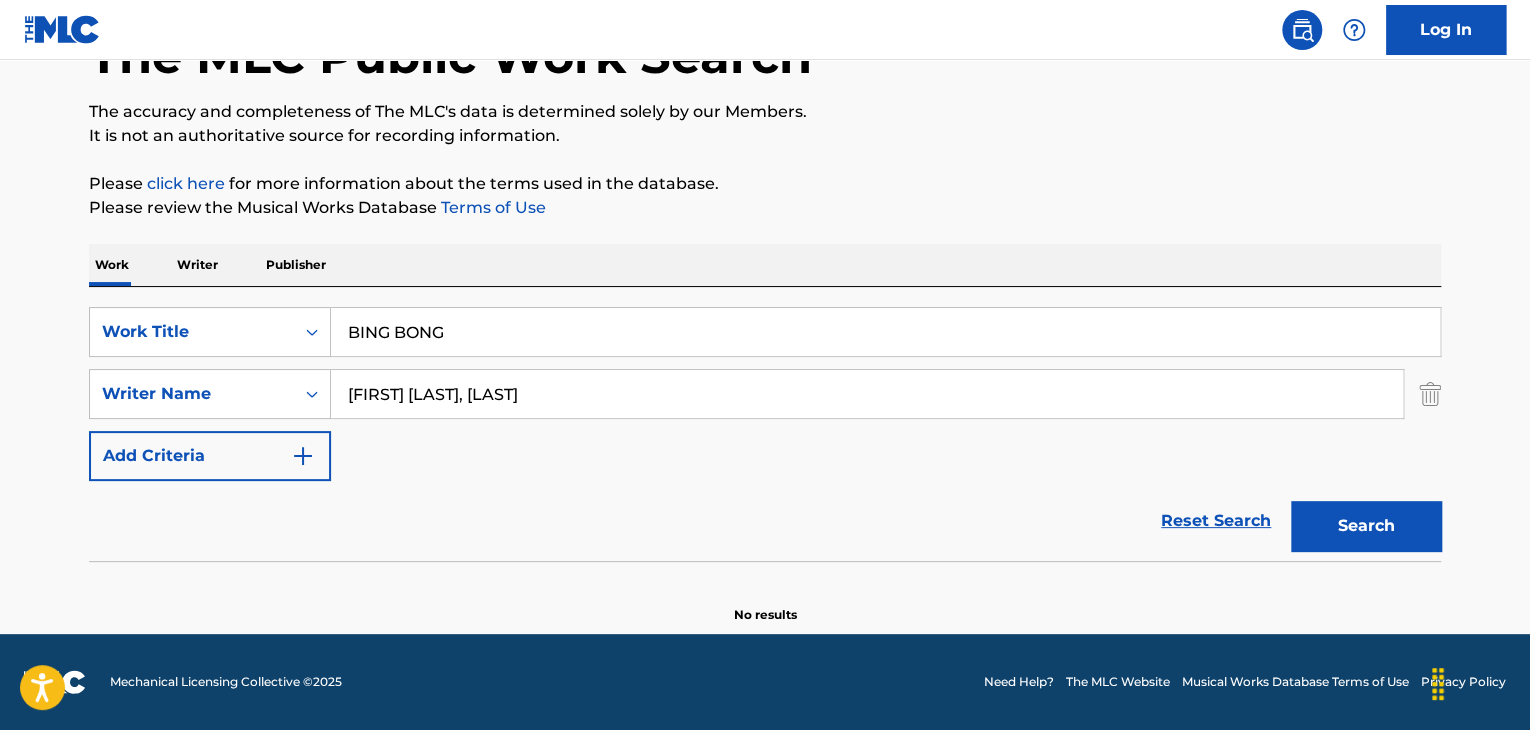 click on "Search" at bounding box center (1366, 526) 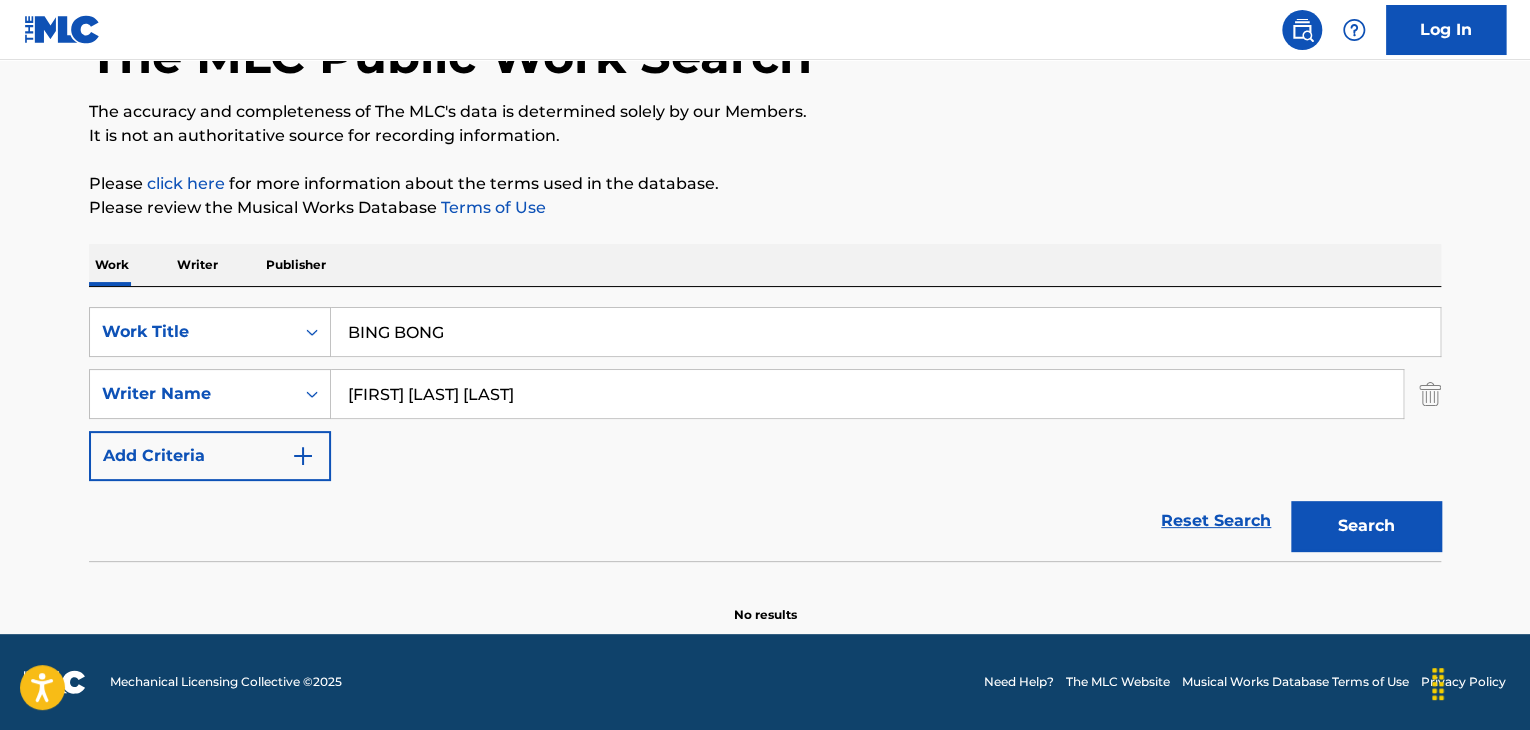 click on "Search" at bounding box center [1366, 526] 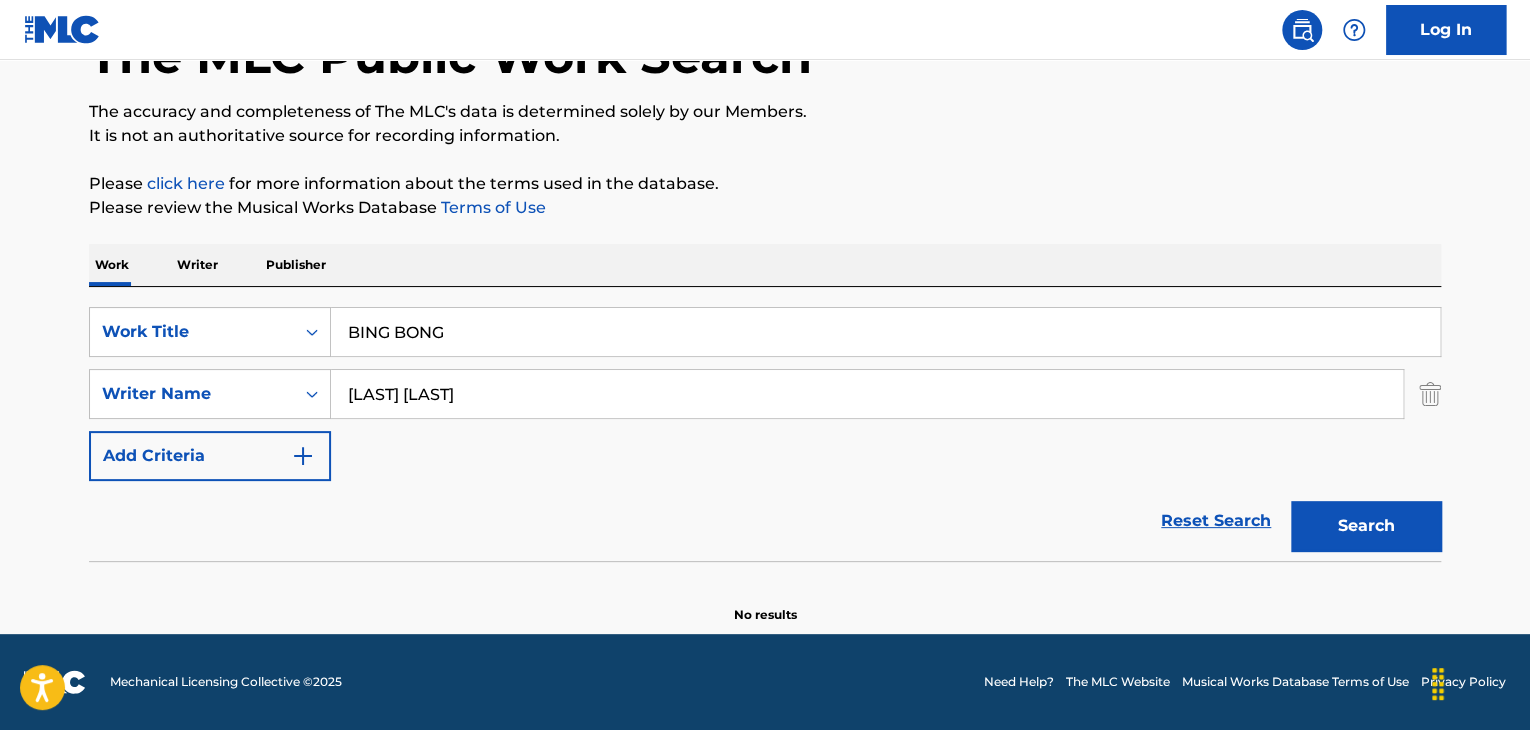 type on "[LAST] [LAST]" 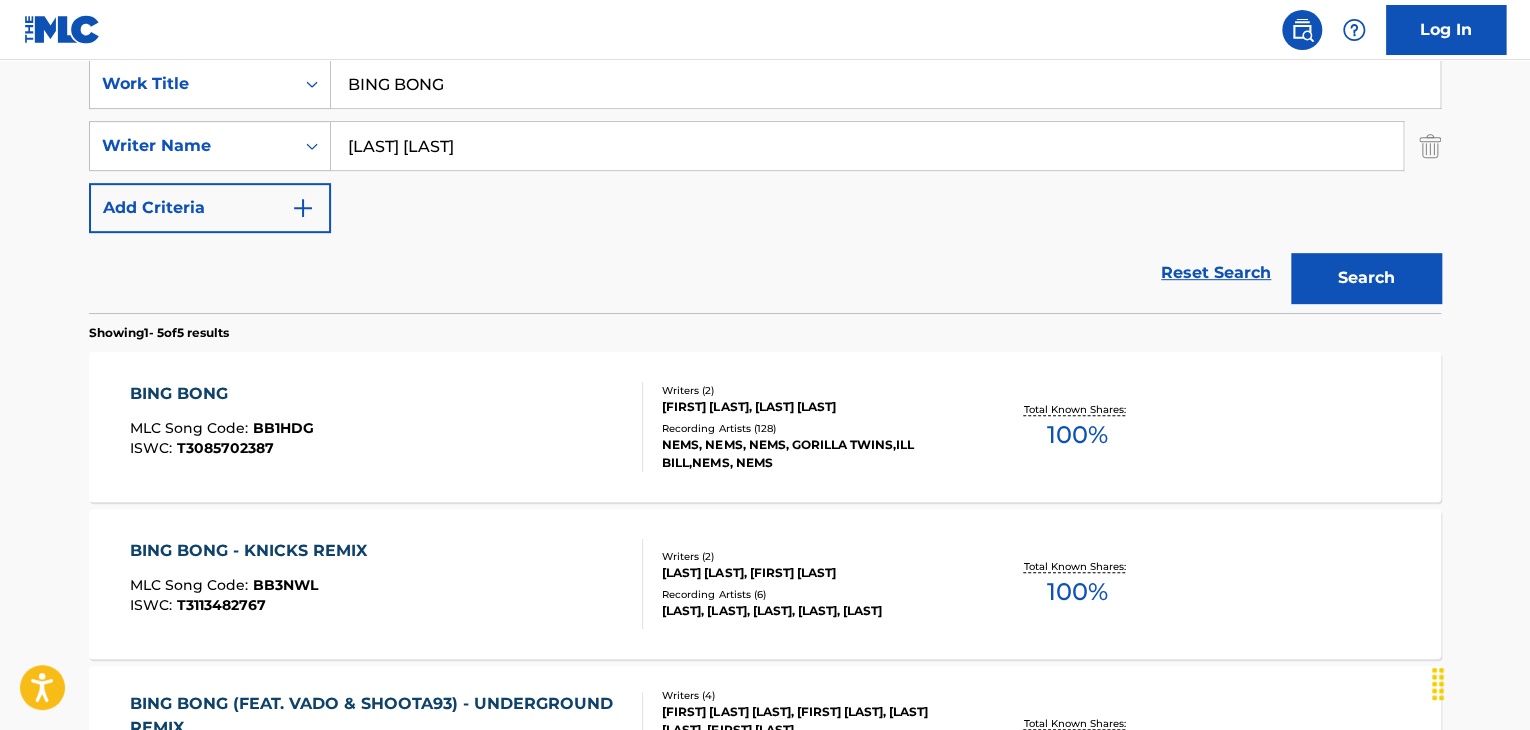 scroll, scrollTop: 86, scrollLeft: 0, axis: vertical 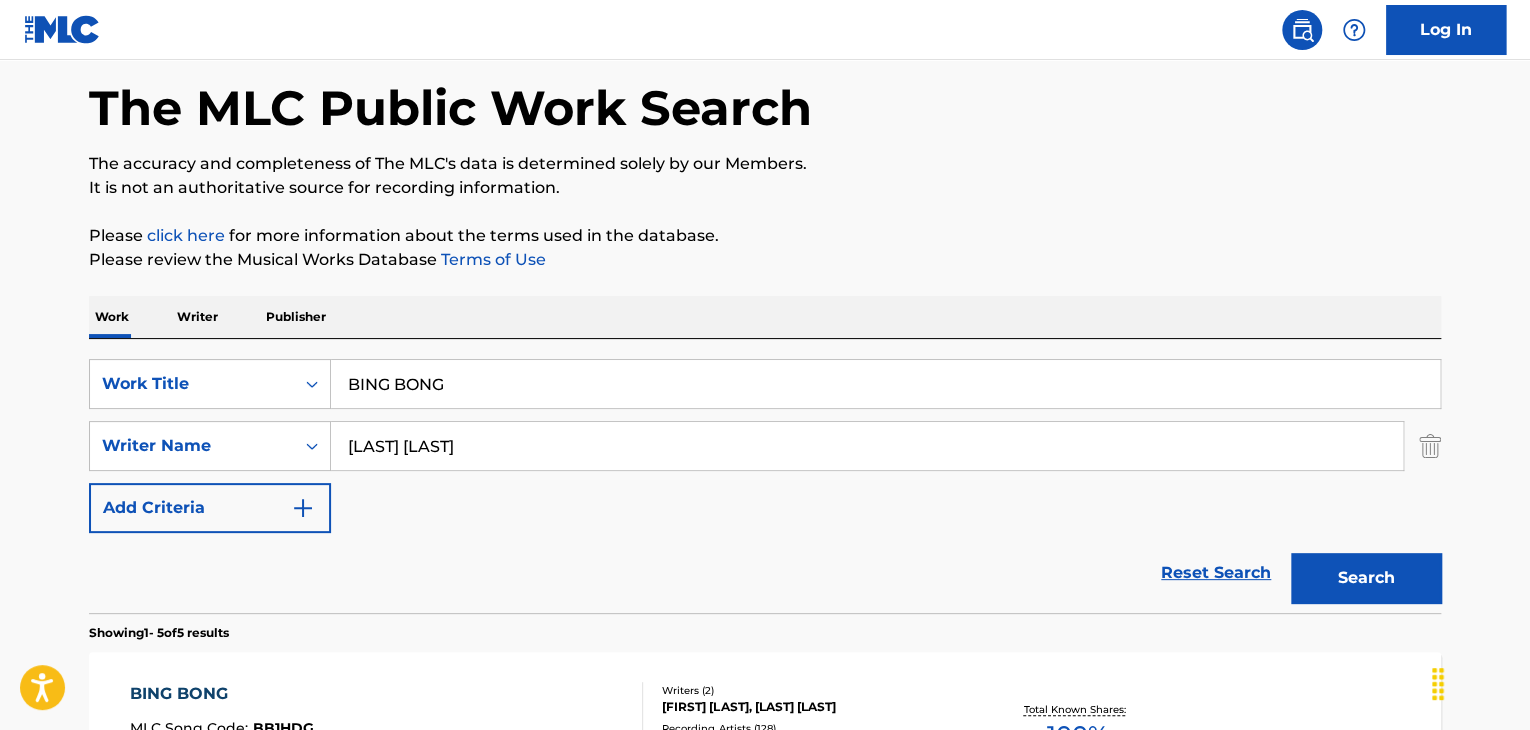 click on "Recording Artists ( 128 )" at bounding box center [813, 728] 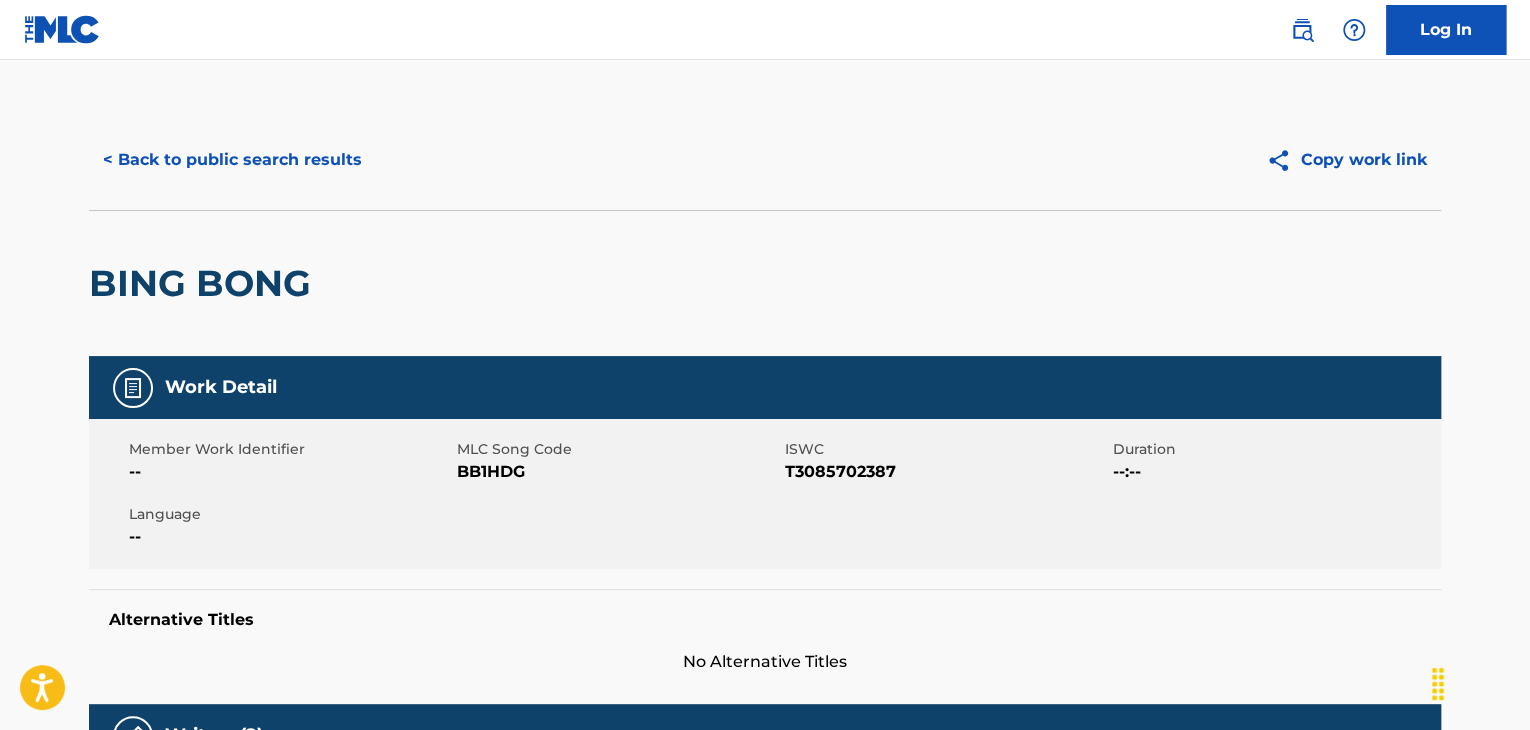 scroll, scrollTop: 300, scrollLeft: 0, axis: vertical 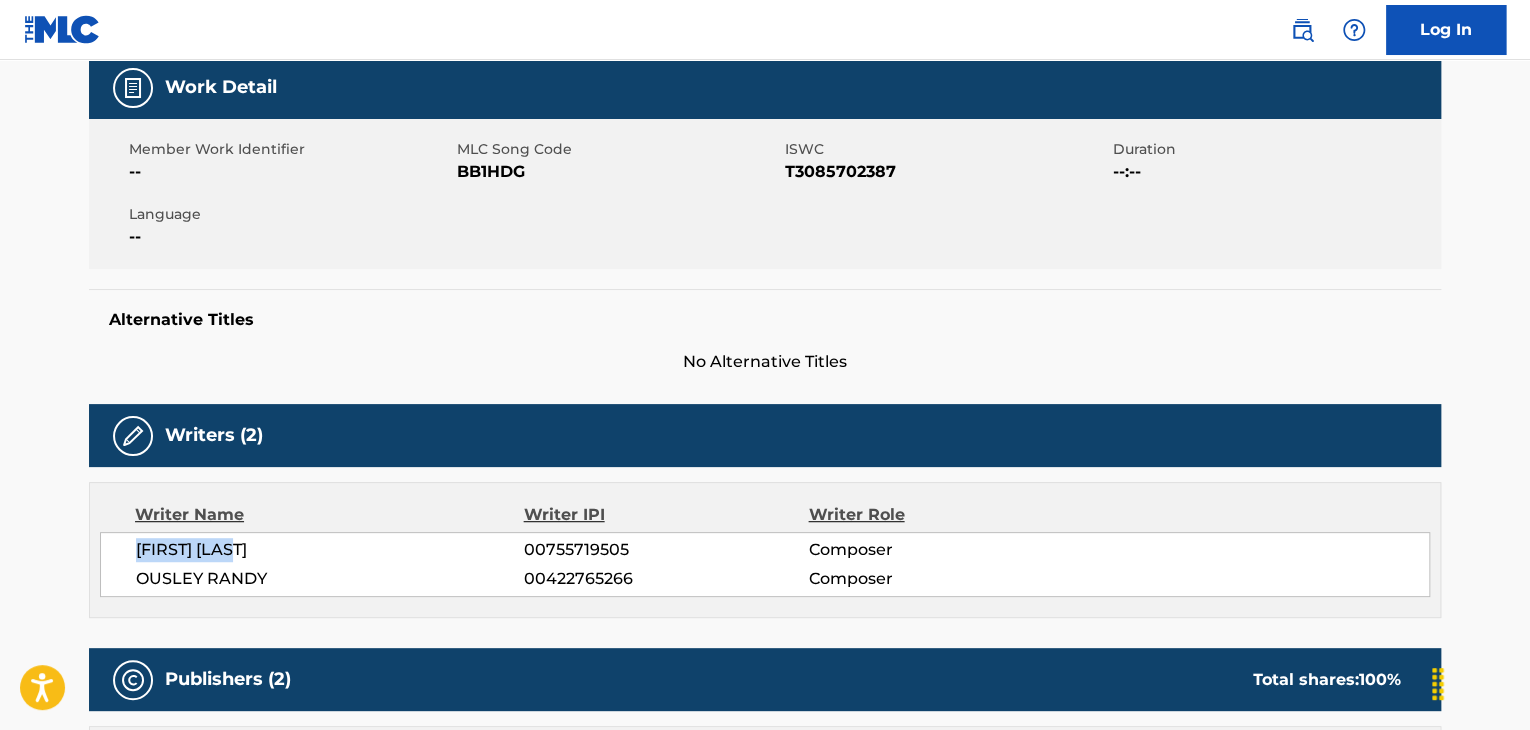drag, startPoint x: 256, startPoint y: 545, endPoint x: 108, endPoint y: 562, distance: 148.97314 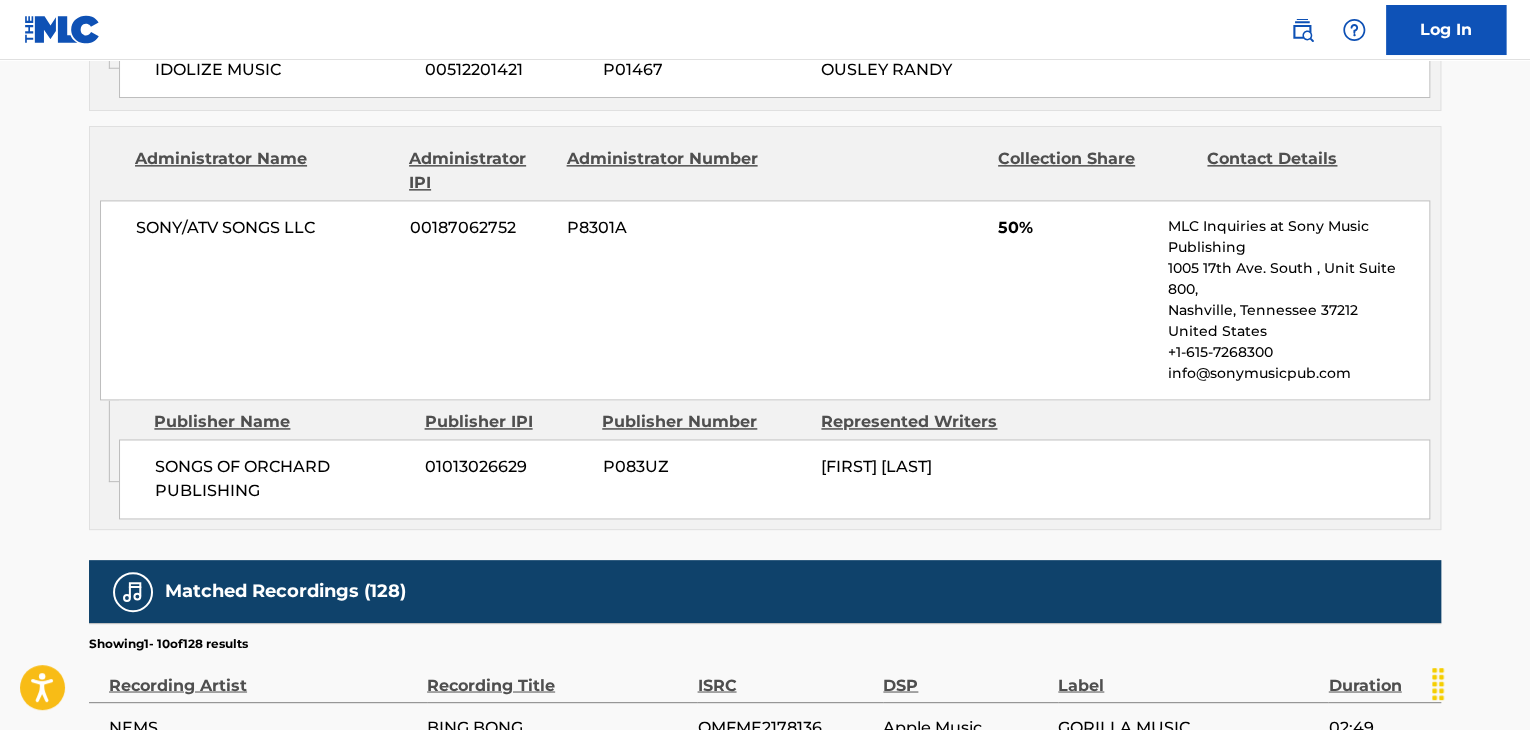 scroll, scrollTop: 1500, scrollLeft: 0, axis: vertical 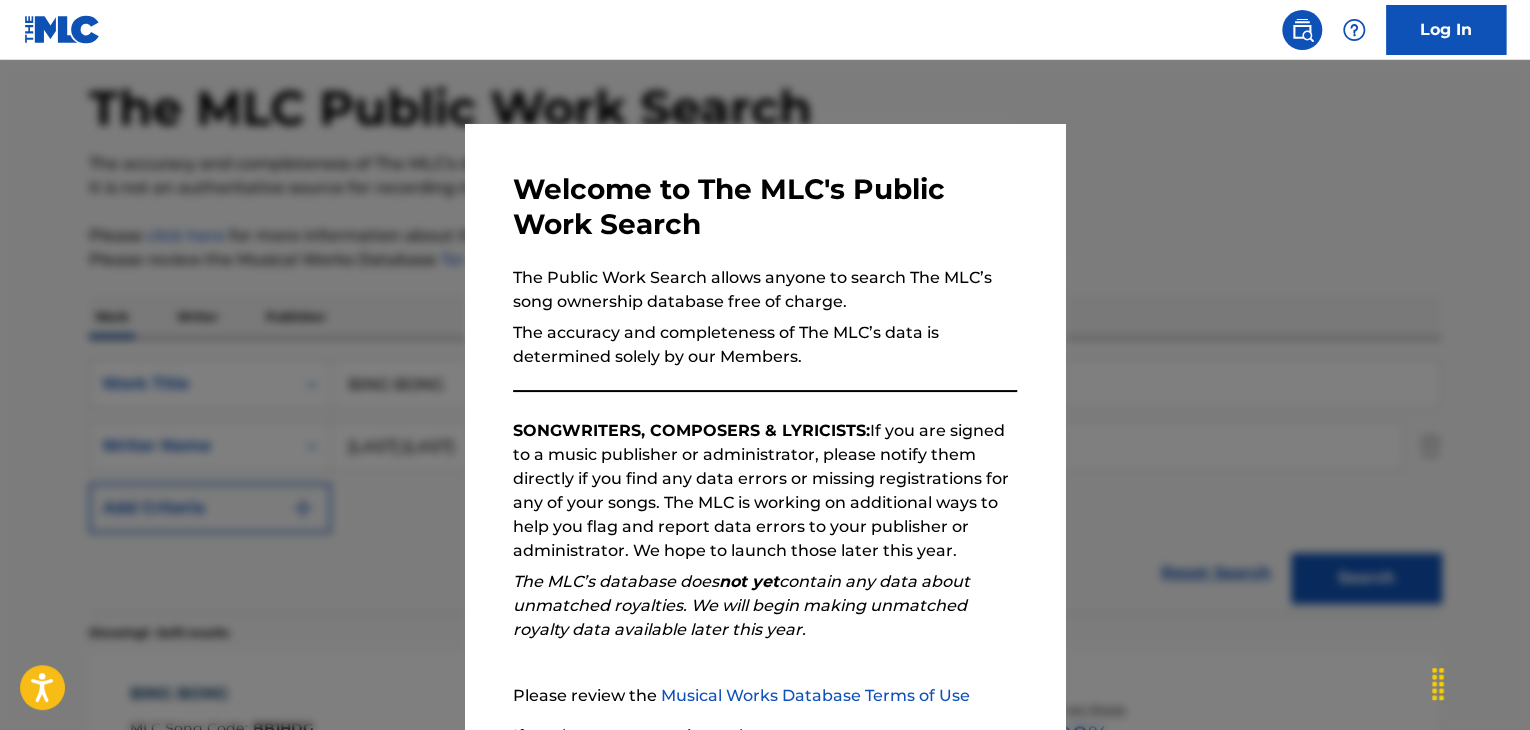 click at bounding box center (765, 425) 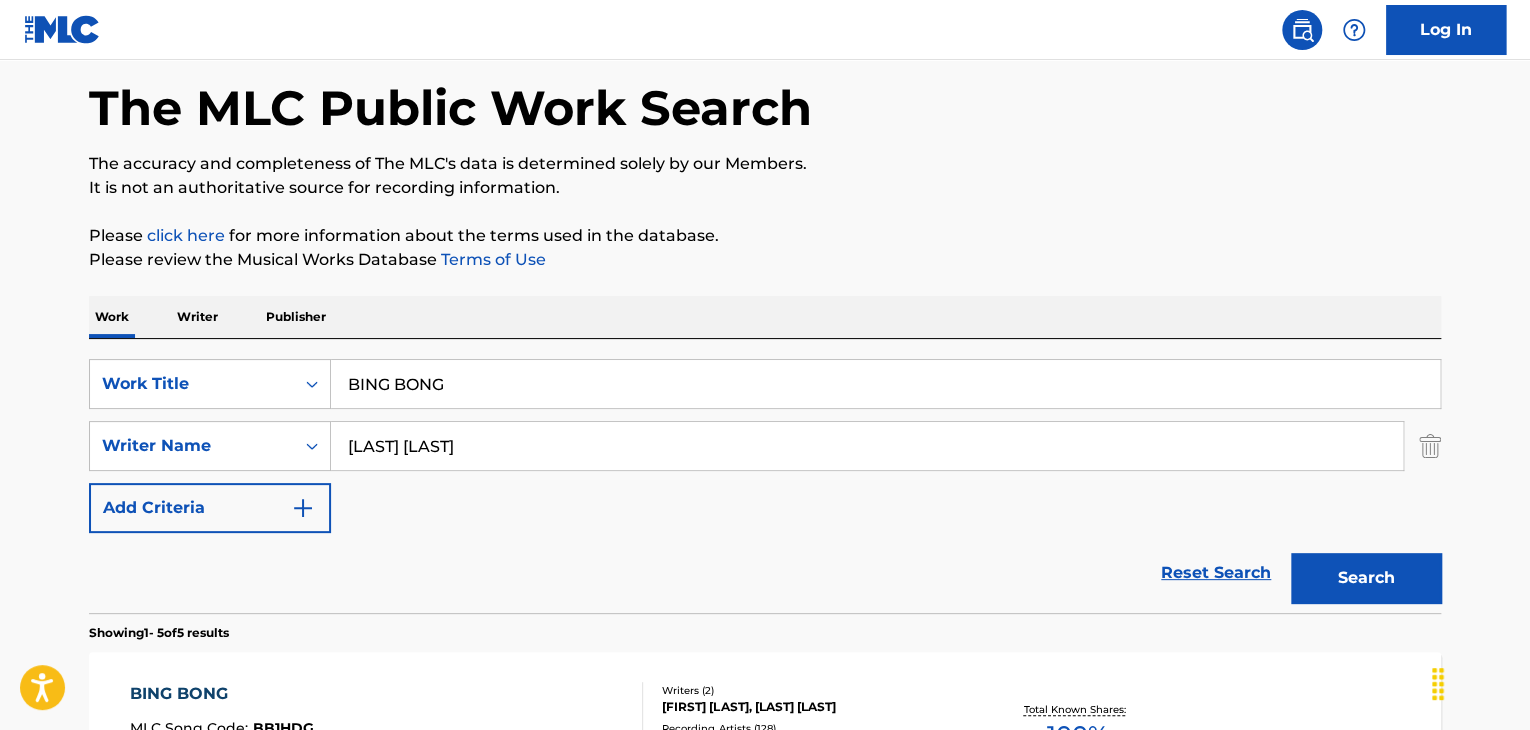 drag, startPoint x: 630, startPoint y: 449, endPoint x: 0, endPoint y: 344, distance: 638.69006 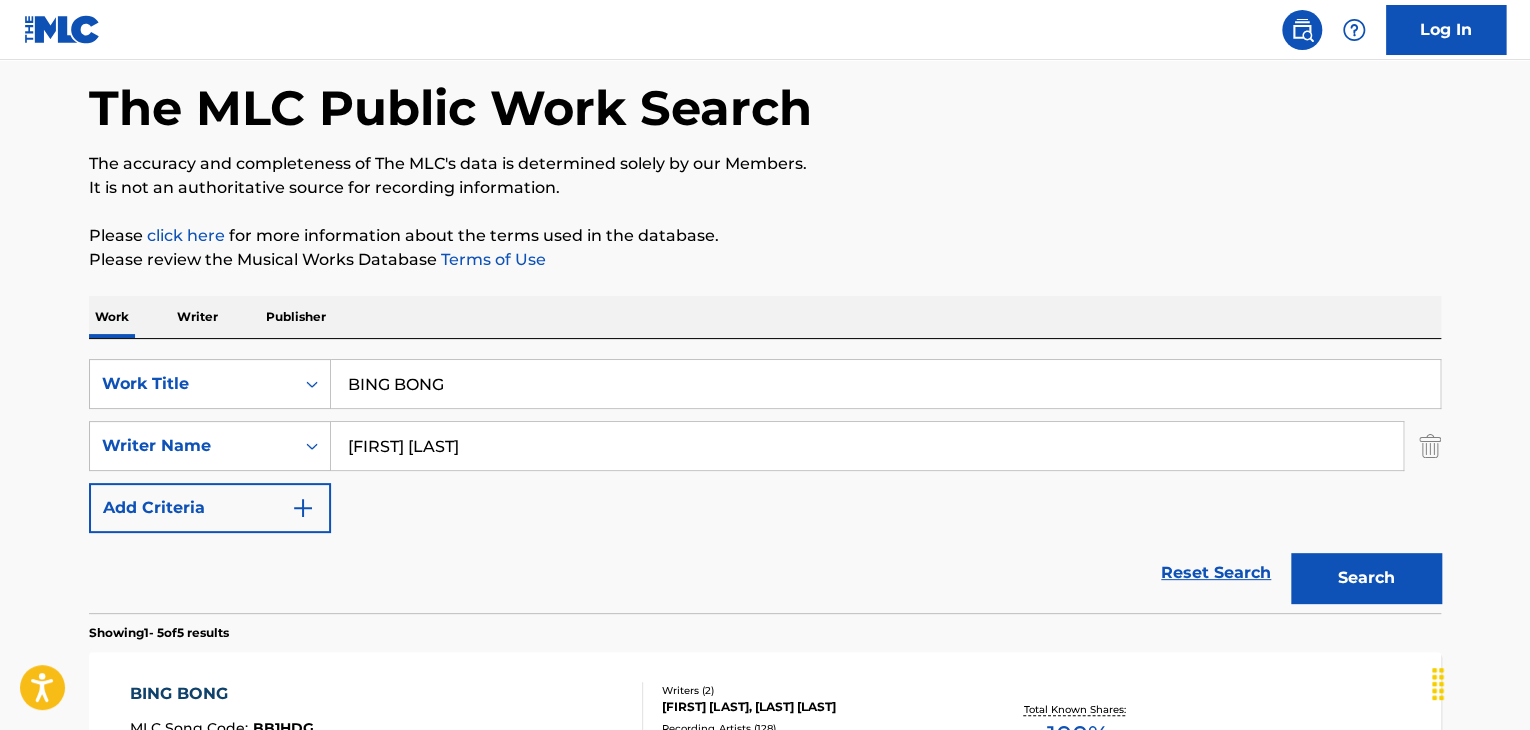 type on "[FIRST] [LAST]" 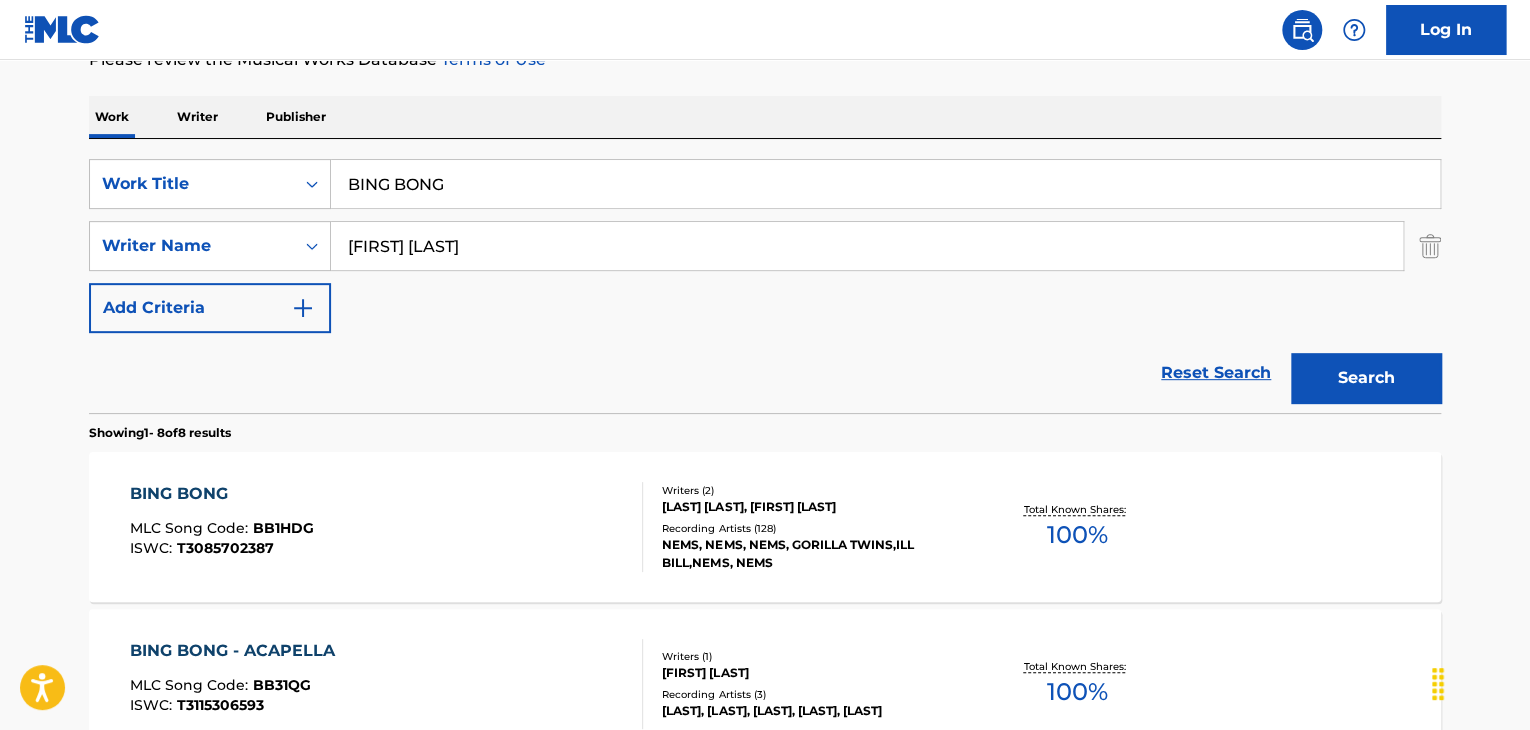 scroll, scrollTop: 386, scrollLeft: 0, axis: vertical 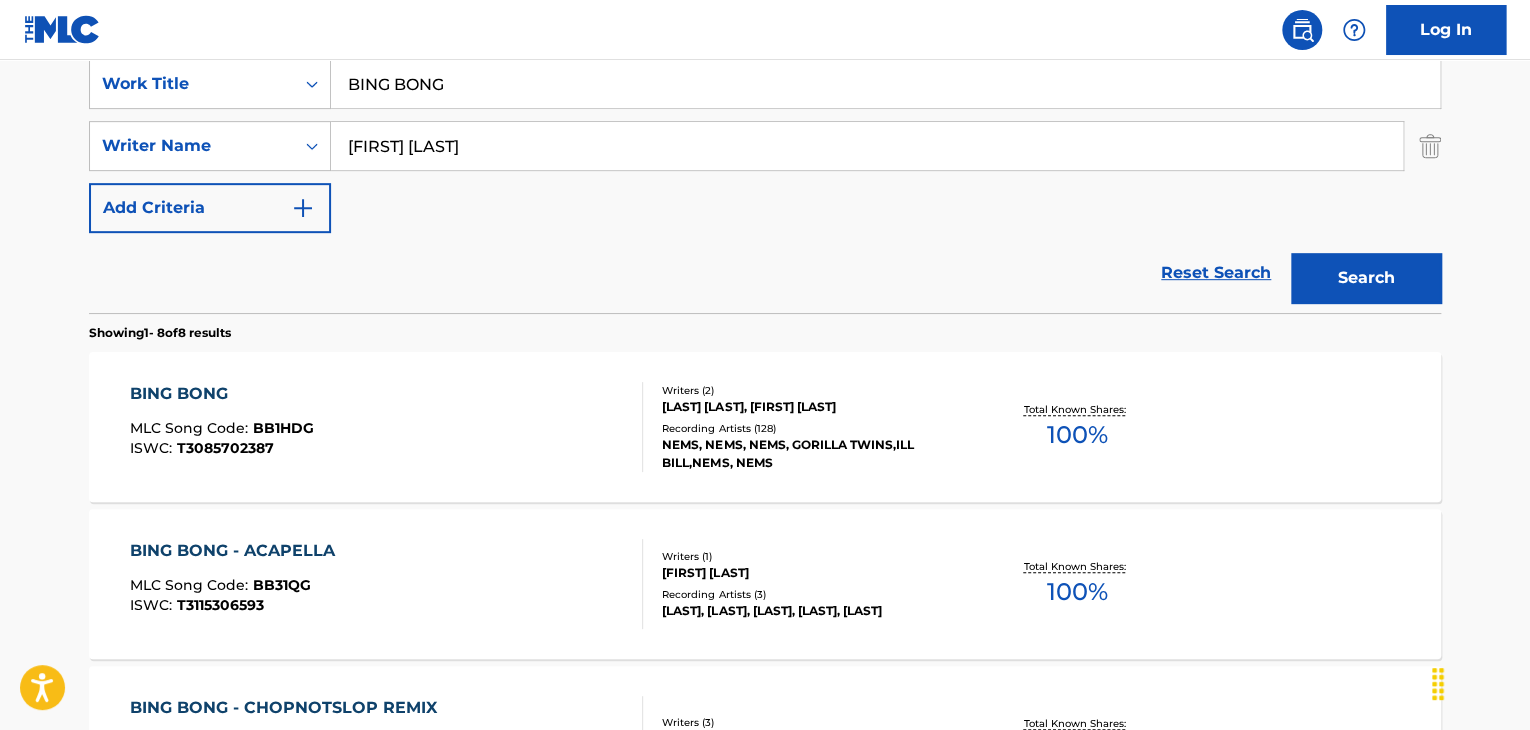 click on "SearchWithCriteria7187a936-add6-4511-9765-9adea2113a09 Work Title BING BONG SearchWithCriteria0fd4cea0-ec12-4ae5-ac44-62011bf1311d Writer Name [FIRST] [LAST] Add Criteria" at bounding box center [765, 146] 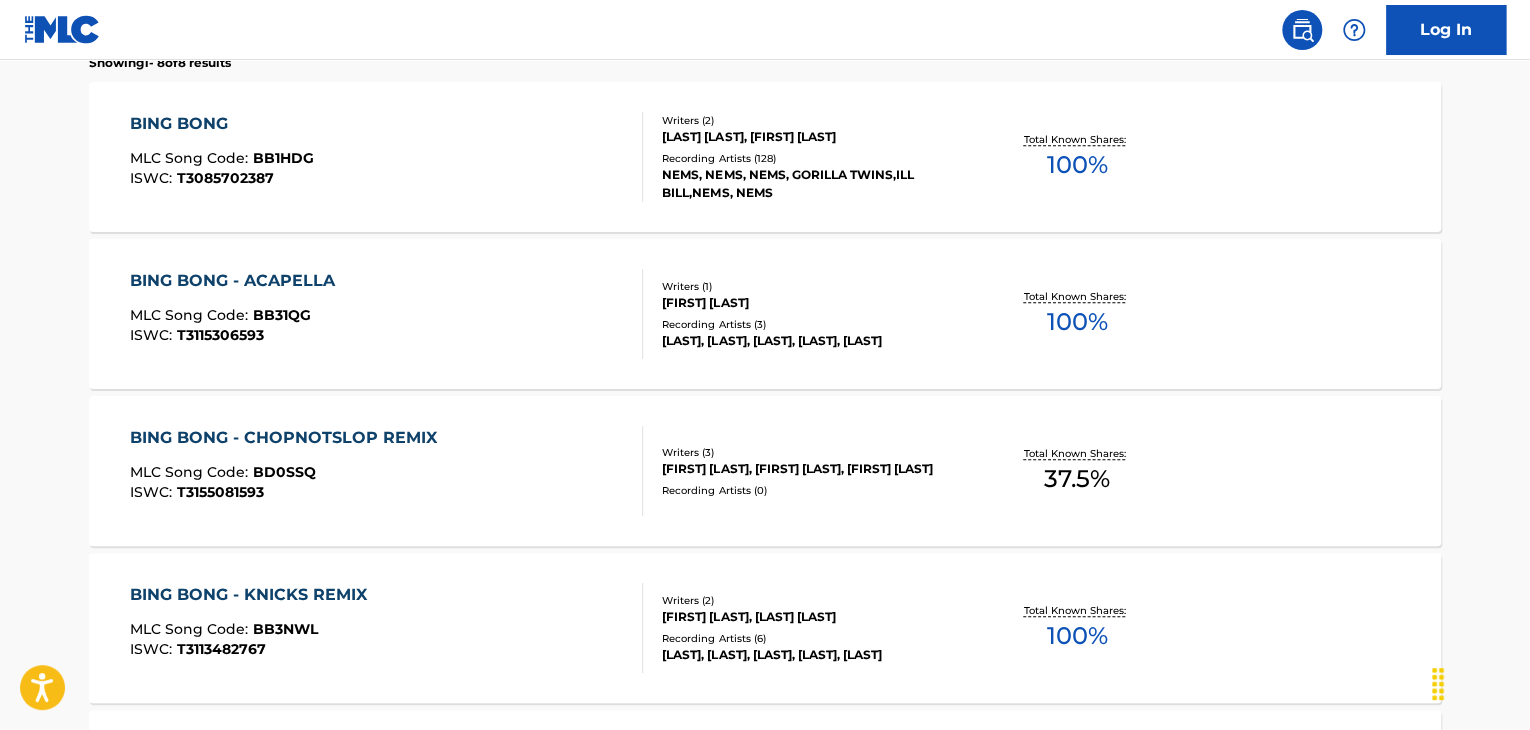 scroll, scrollTop: 456, scrollLeft: 0, axis: vertical 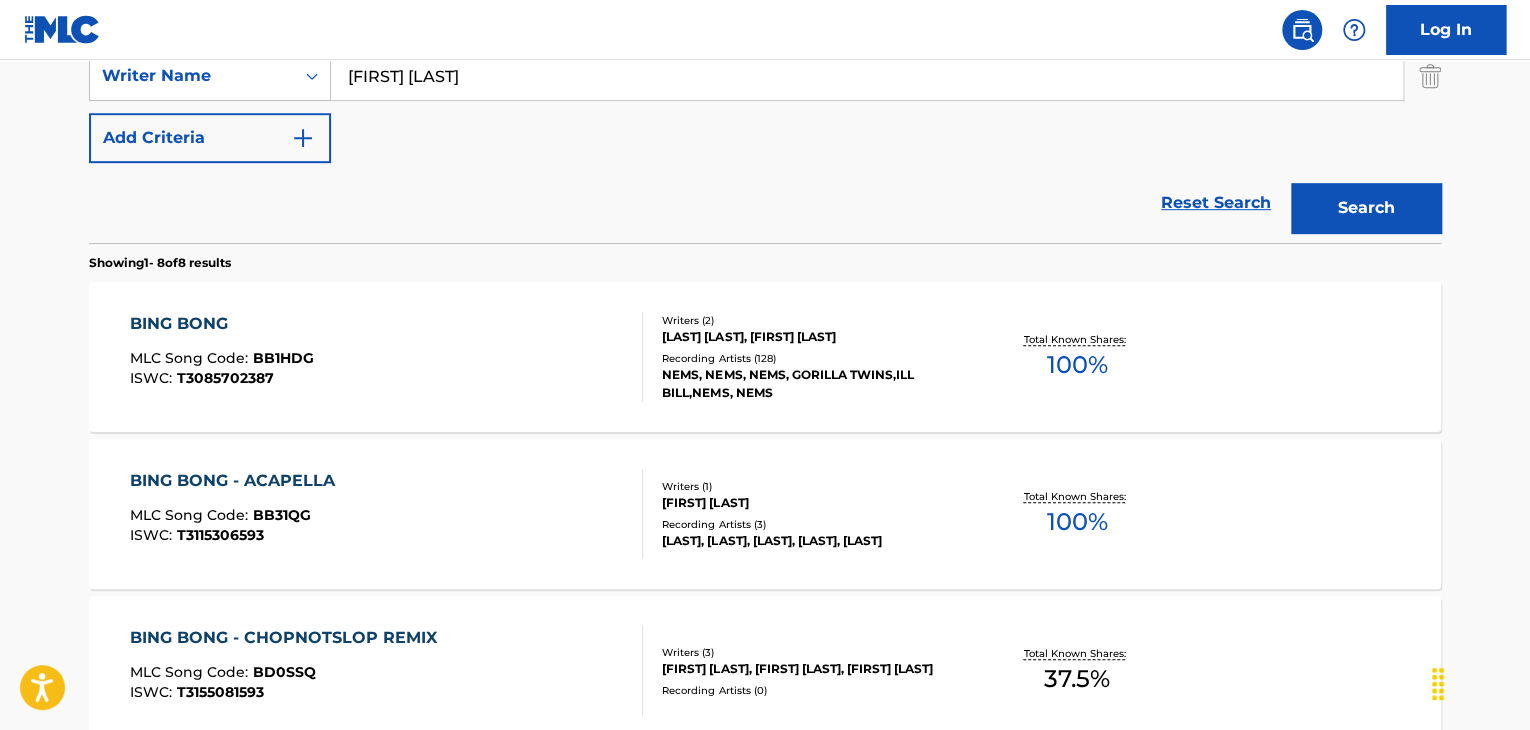 click on "BING BONG" at bounding box center (222, 324) 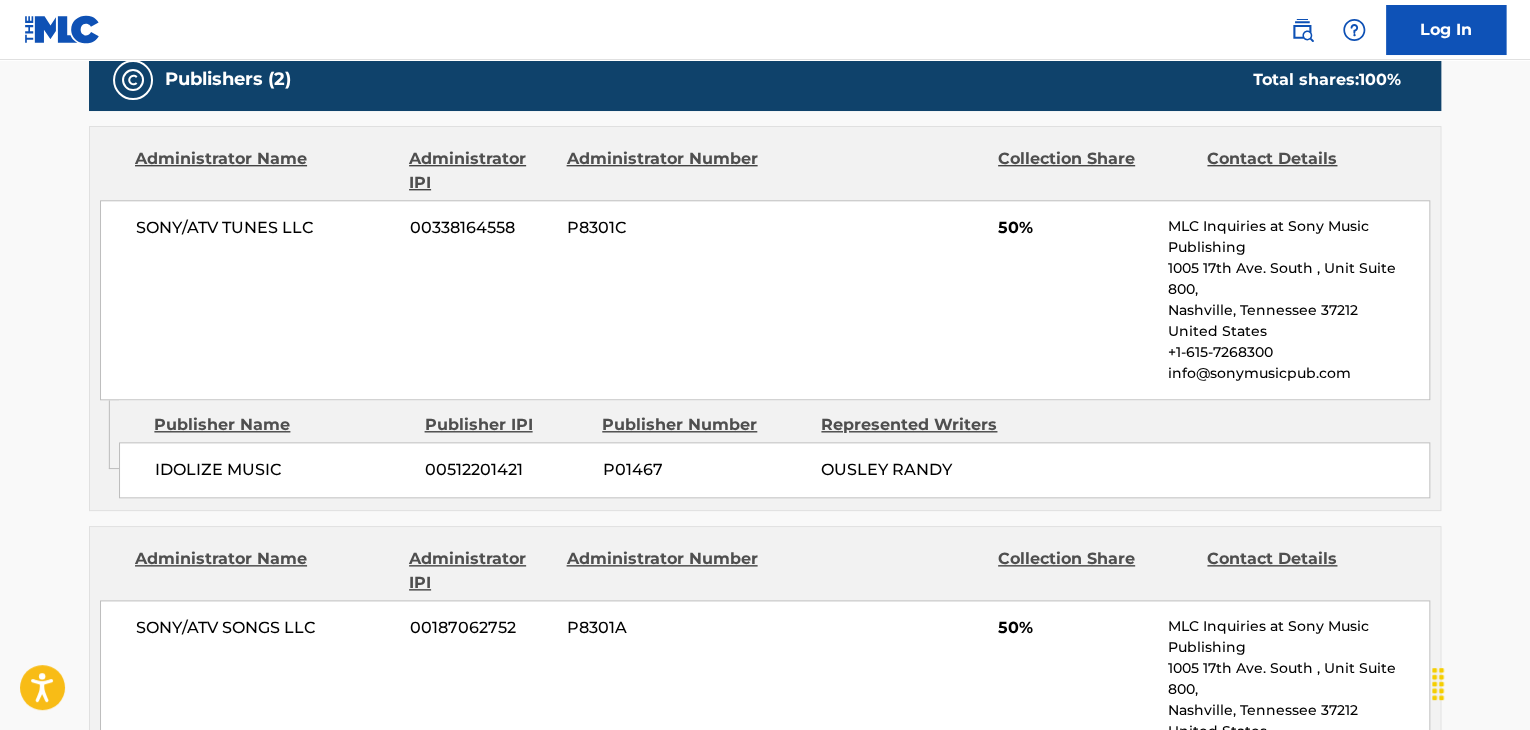 scroll, scrollTop: 1100, scrollLeft: 0, axis: vertical 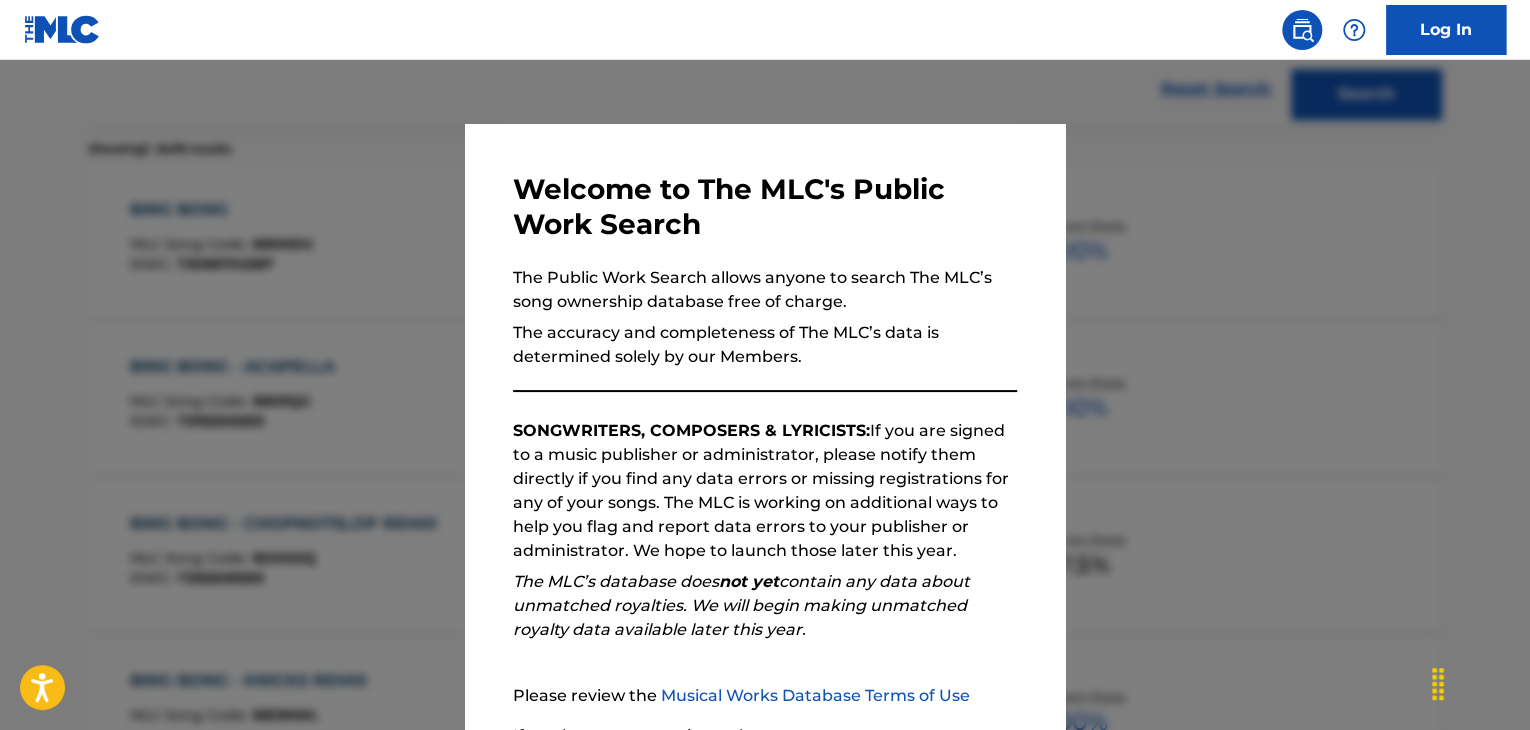 click at bounding box center [765, 425] 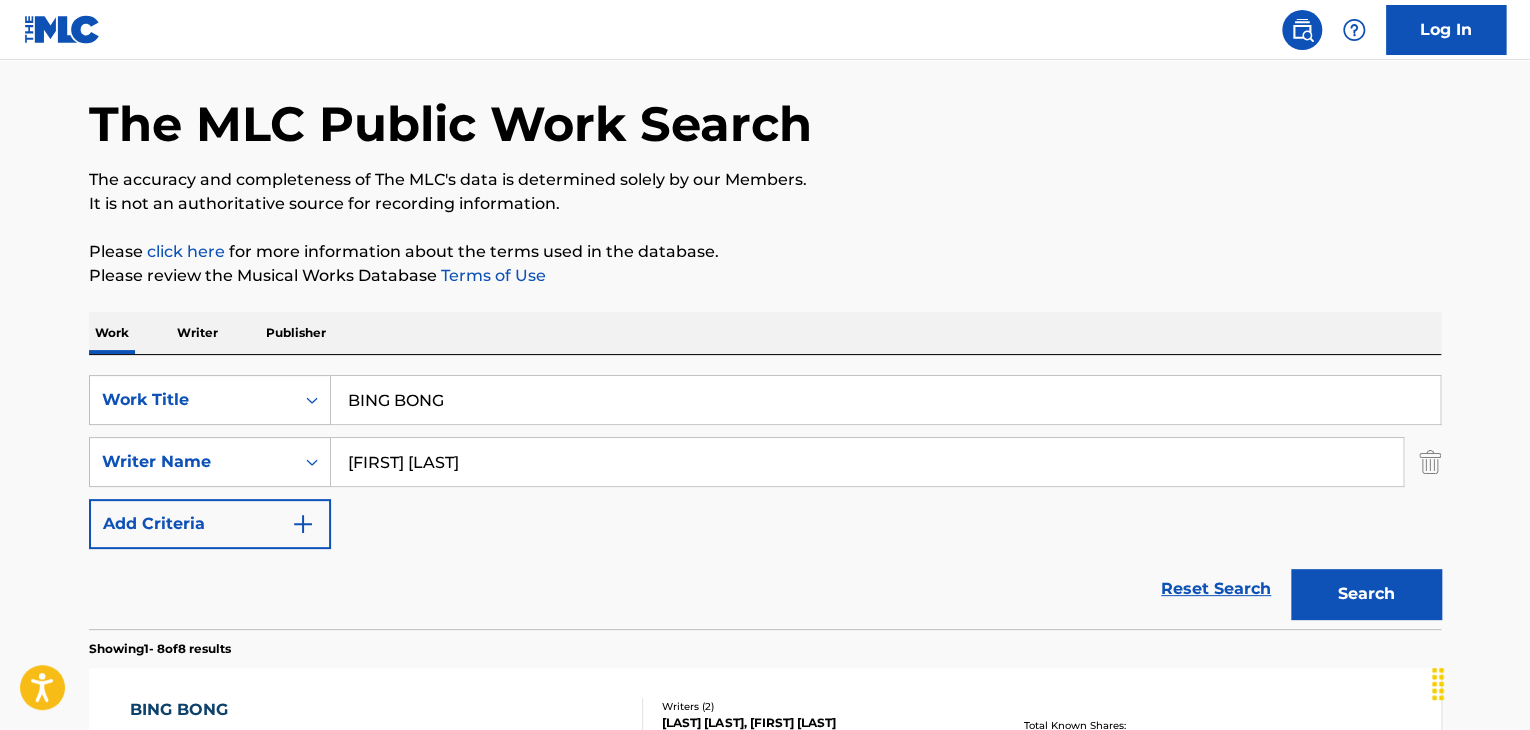 scroll, scrollTop: 0, scrollLeft: 0, axis: both 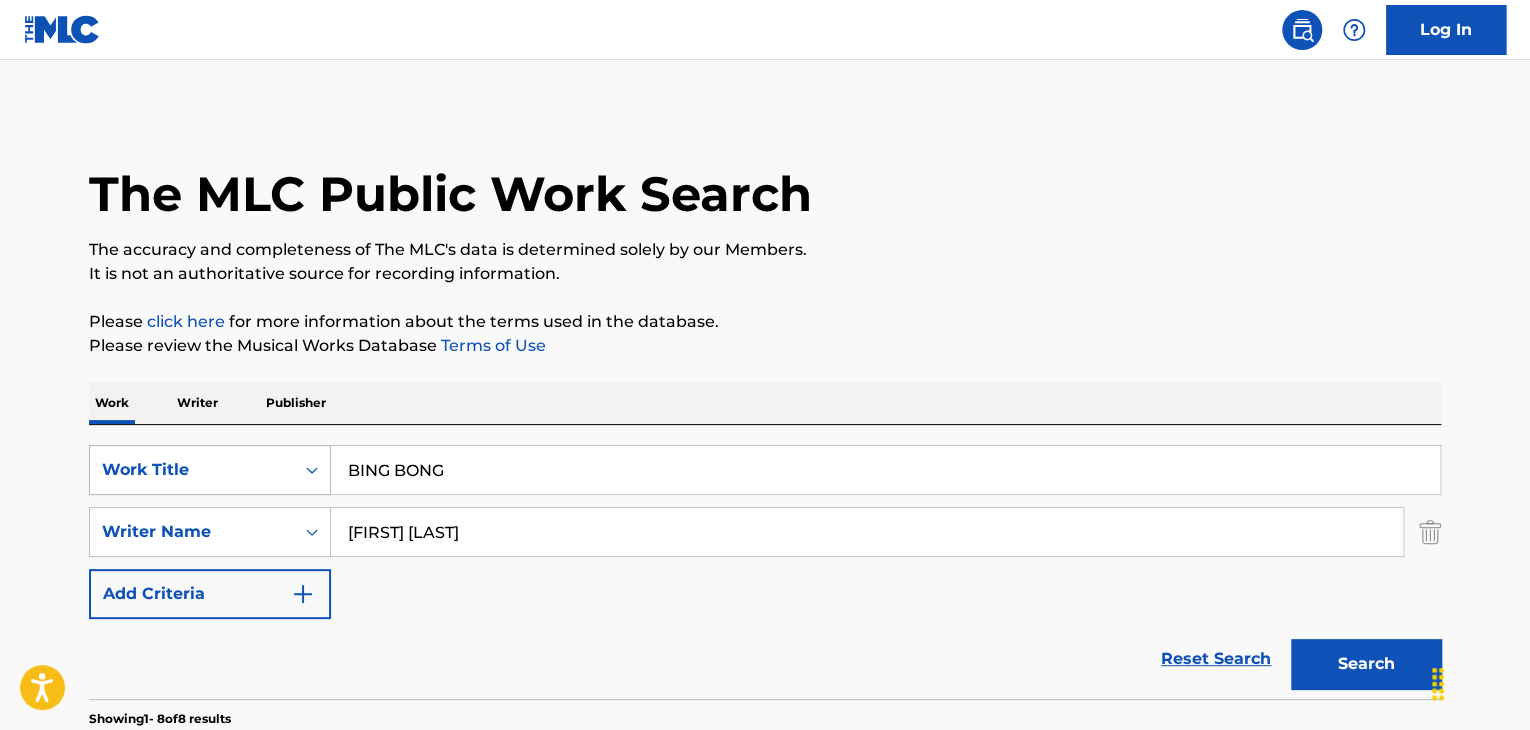 drag, startPoint x: 497, startPoint y: 462, endPoint x: 142, endPoint y: 475, distance: 355.23795 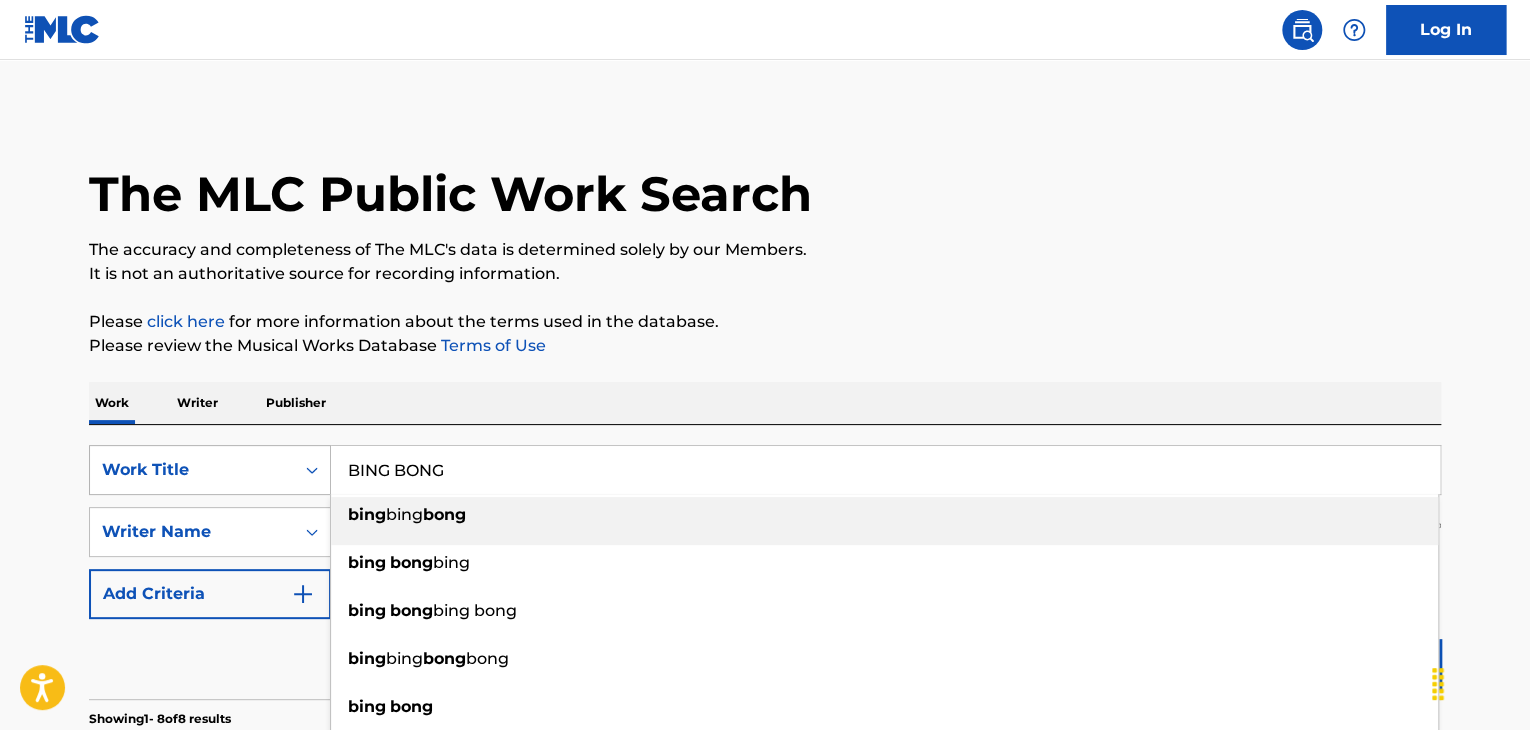 paste on "PHONK DA FAVELA" 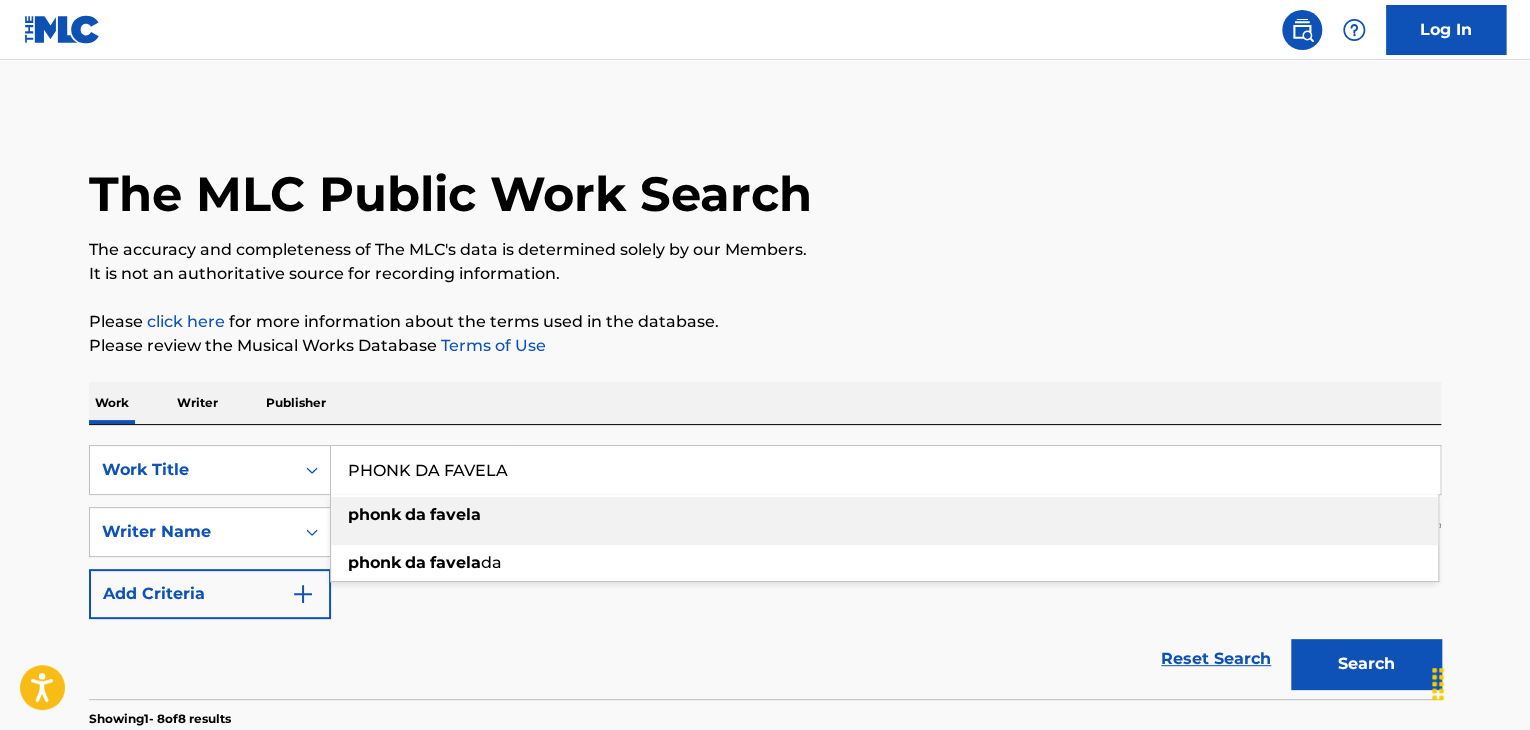 type on "PHONK DA FAVELA" 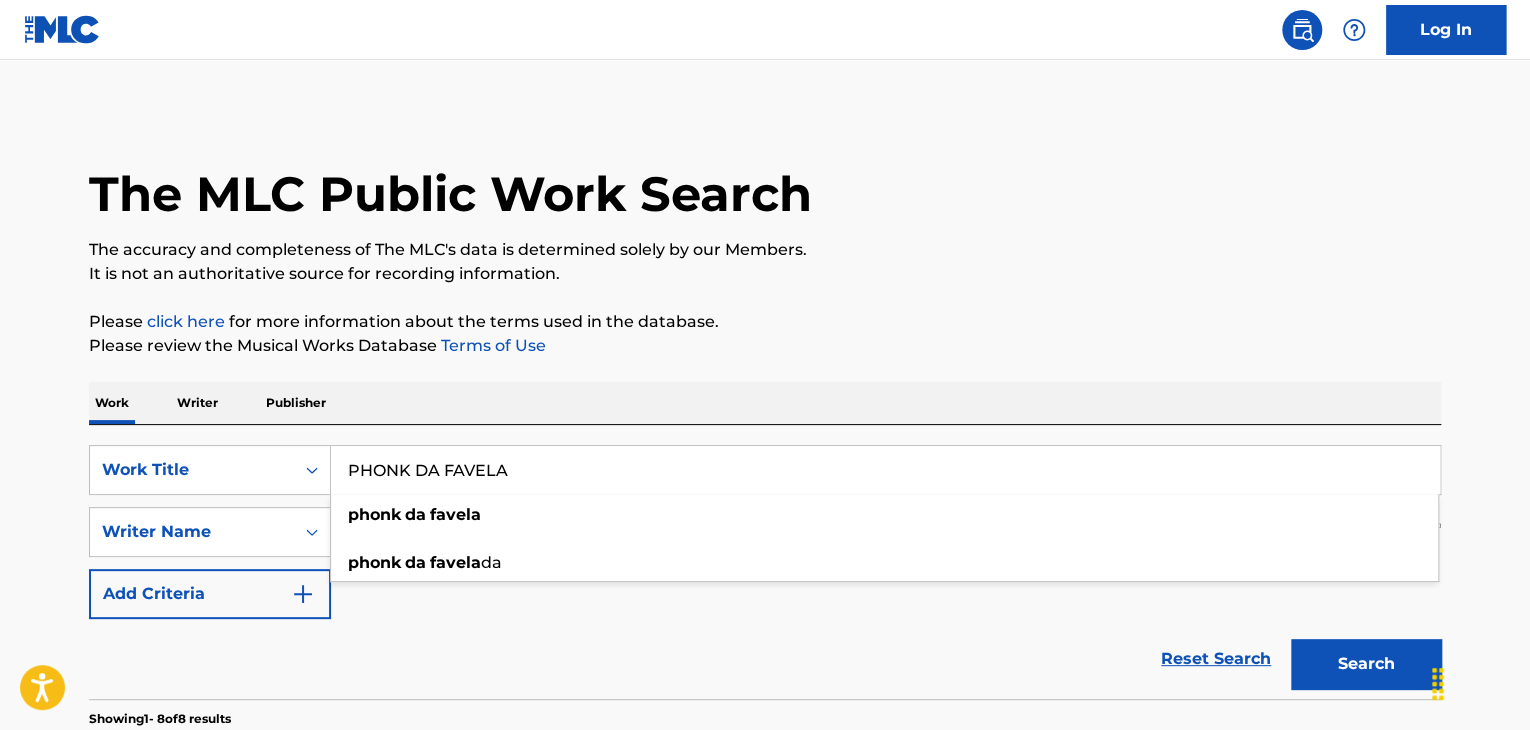 click on "The MLC Public Work Search The accuracy and completeness of The MLC's data is determined solely by our Members. It is not an authoritative source for recording information. Please   click here   for more information about the terms used in the database. Please review the Musical Works Database   Terms of Use Work Writer Publisher SearchWithCriteria7187a936-add6-4511-9765-9adea2113a09 Work Title PHONK DA FAVELA phonk   da   favela phonk   da   favela da SearchWithCriteria0fd4cea0-ec12-4ae5-ac44-62011bf1311d Writer Name [FIRST] [LAST] Add Criteria Reset Search Search Showing  1  -   8  of  8   results   BING BONG MLC Song Code : BB1HDG ISWC : T3085702387 Writers ( 2 ) [LAST] [LAST], [FIRST] [LAST] Recording Artists ( 128 ) [LAST], [LAST], [LAST], [LAST], [LAST], [LAST], [LAST] Total Known Shares: 100 % BING BONG - ACAPELLA MLC Song Code : BB31QG ISWC : T3115306593 Writers ( 1 ) [FIRST] [LAST] Recording Artists ( 3 ) [LAST], [LAST], [LAST], [LAST], [LAST] Total Known Shares: 100 % BING BONG - CHOPNOTSLOP REMIX MLC Song Code : :" at bounding box center (765, 1075) 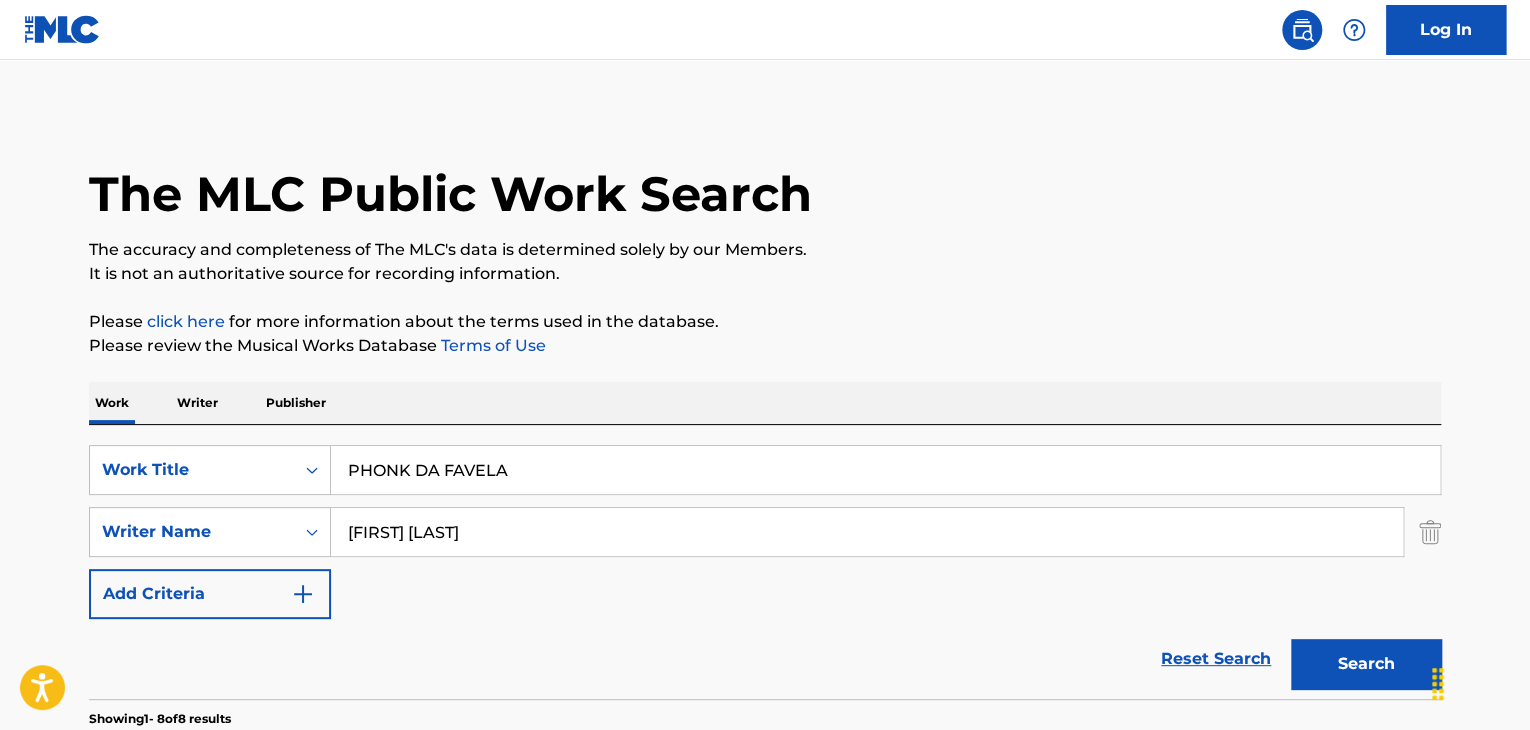 drag, startPoint x: 511, startPoint y: 541, endPoint x: 52, endPoint y: 541, distance: 459 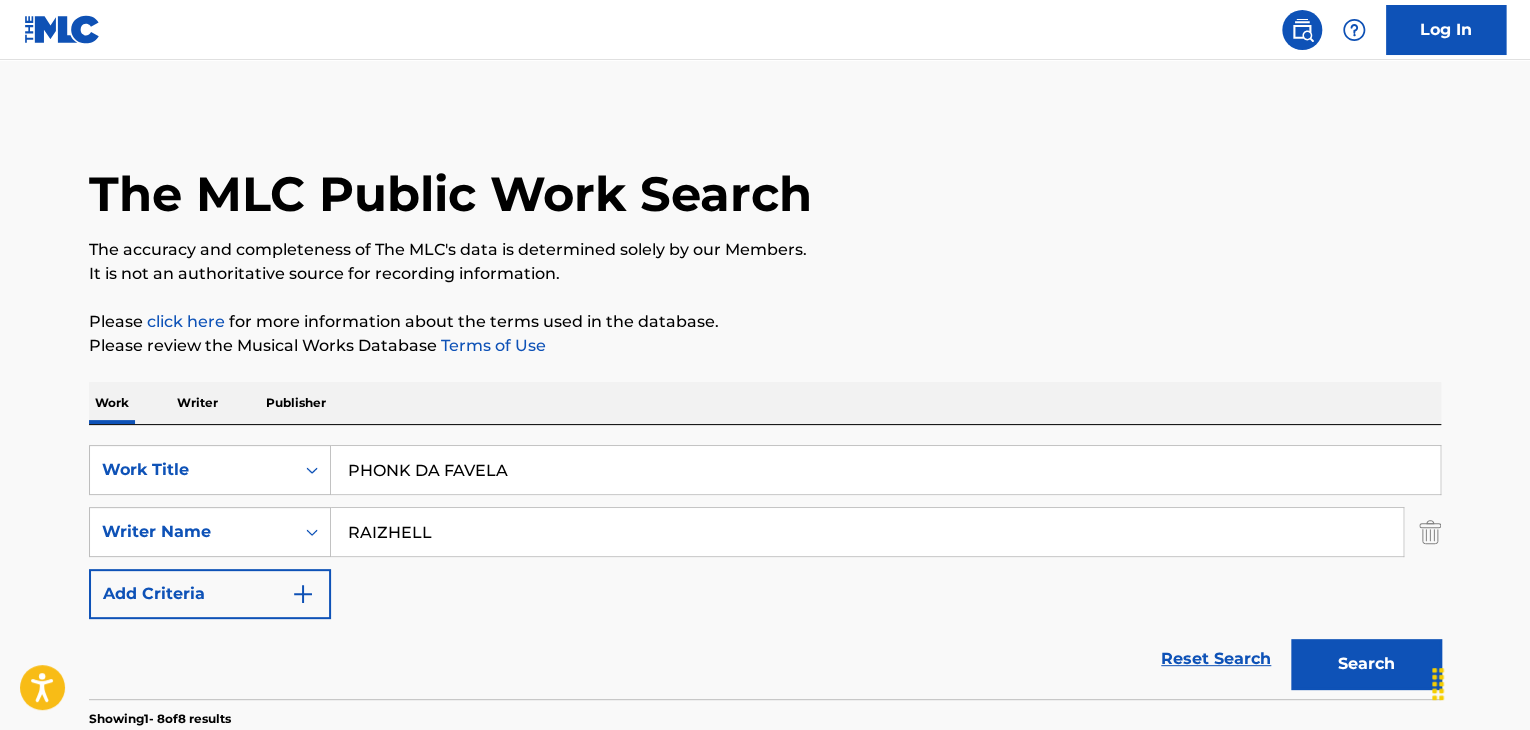 click on "Search" at bounding box center [1366, 664] 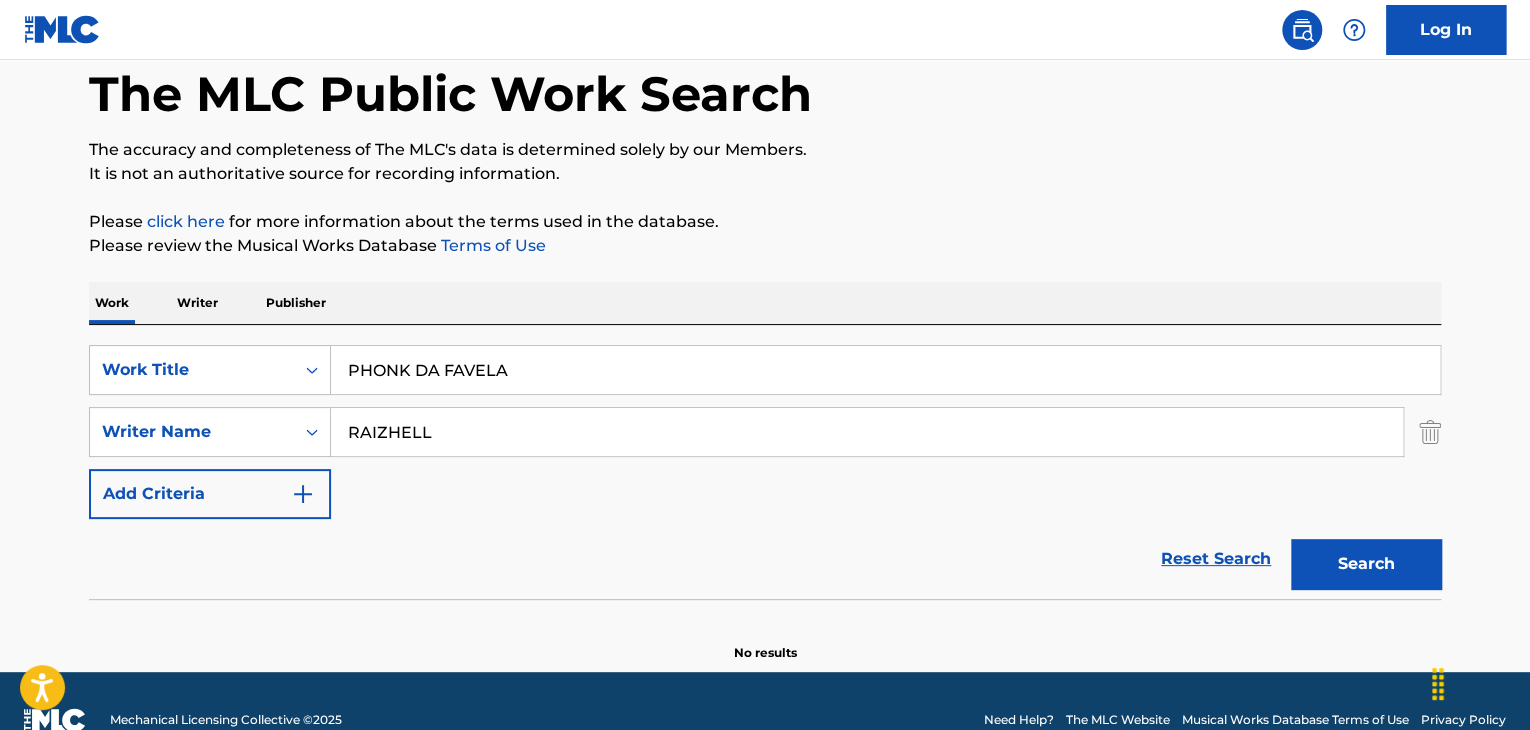 scroll, scrollTop: 138, scrollLeft: 0, axis: vertical 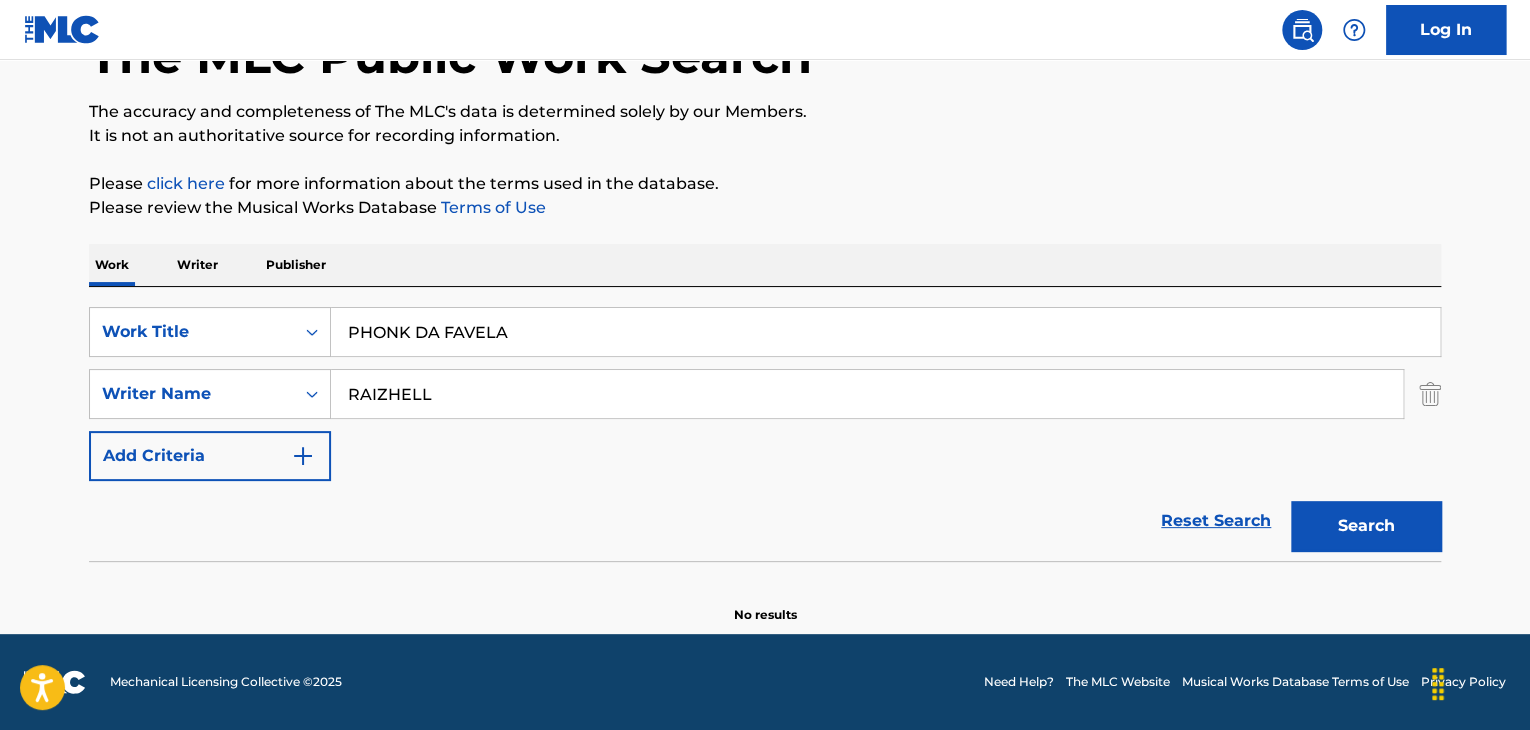 drag, startPoint x: 504, startPoint y: 399, endPoint x: 77, endPoint y: 397, distance: 427.00467 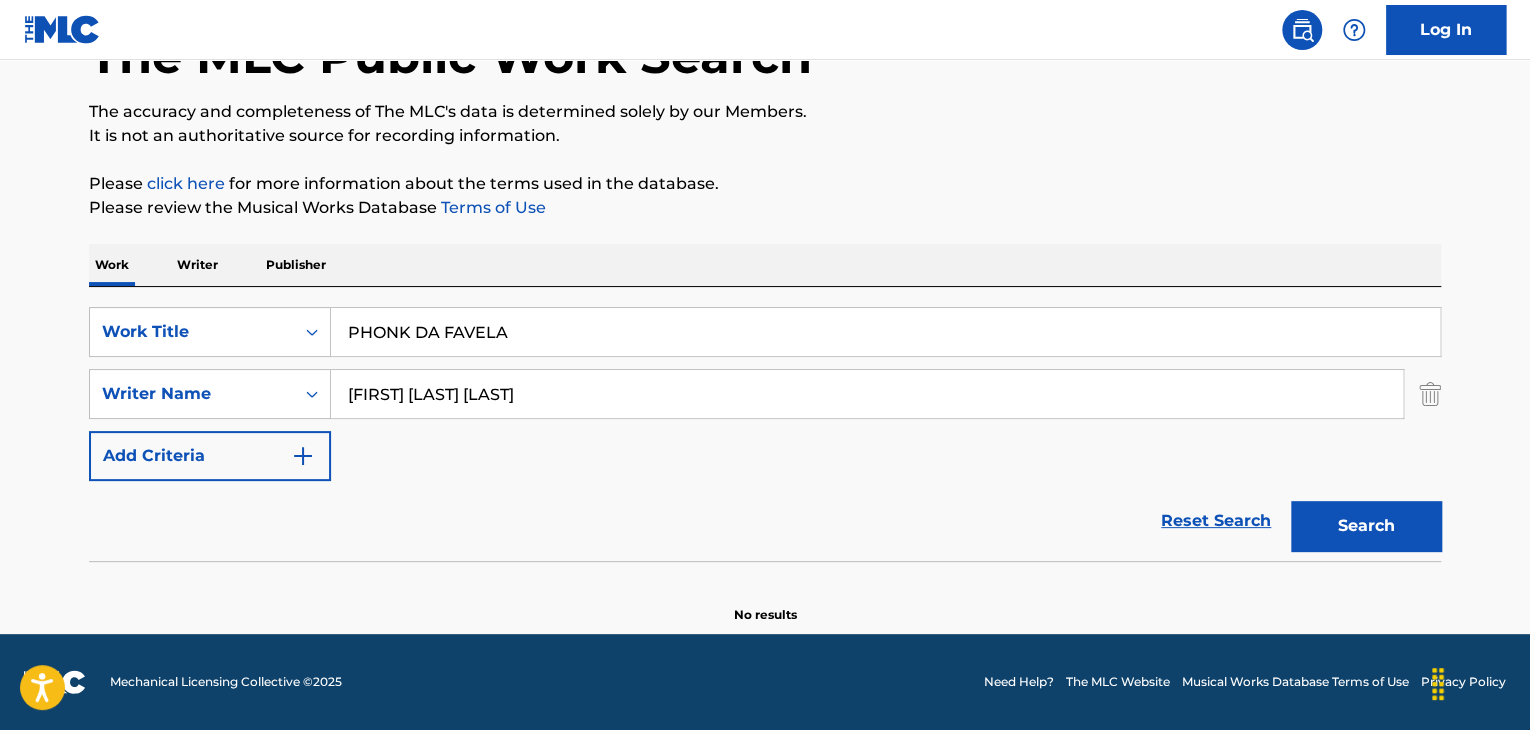 click on "Search" at bounding box center [1366, 526] 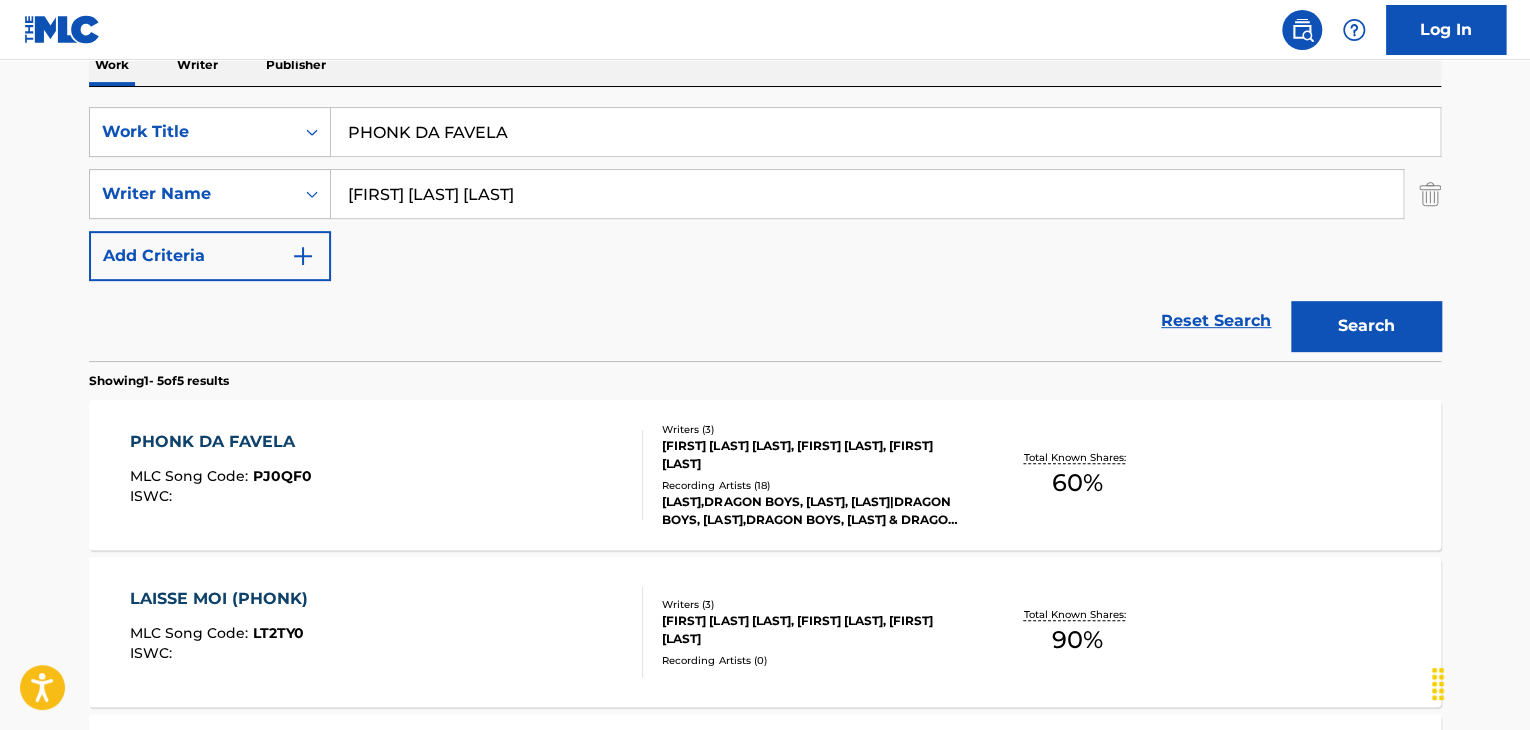 scroll, scrollTop: 238, scrollLeft: 0, axis: vertical 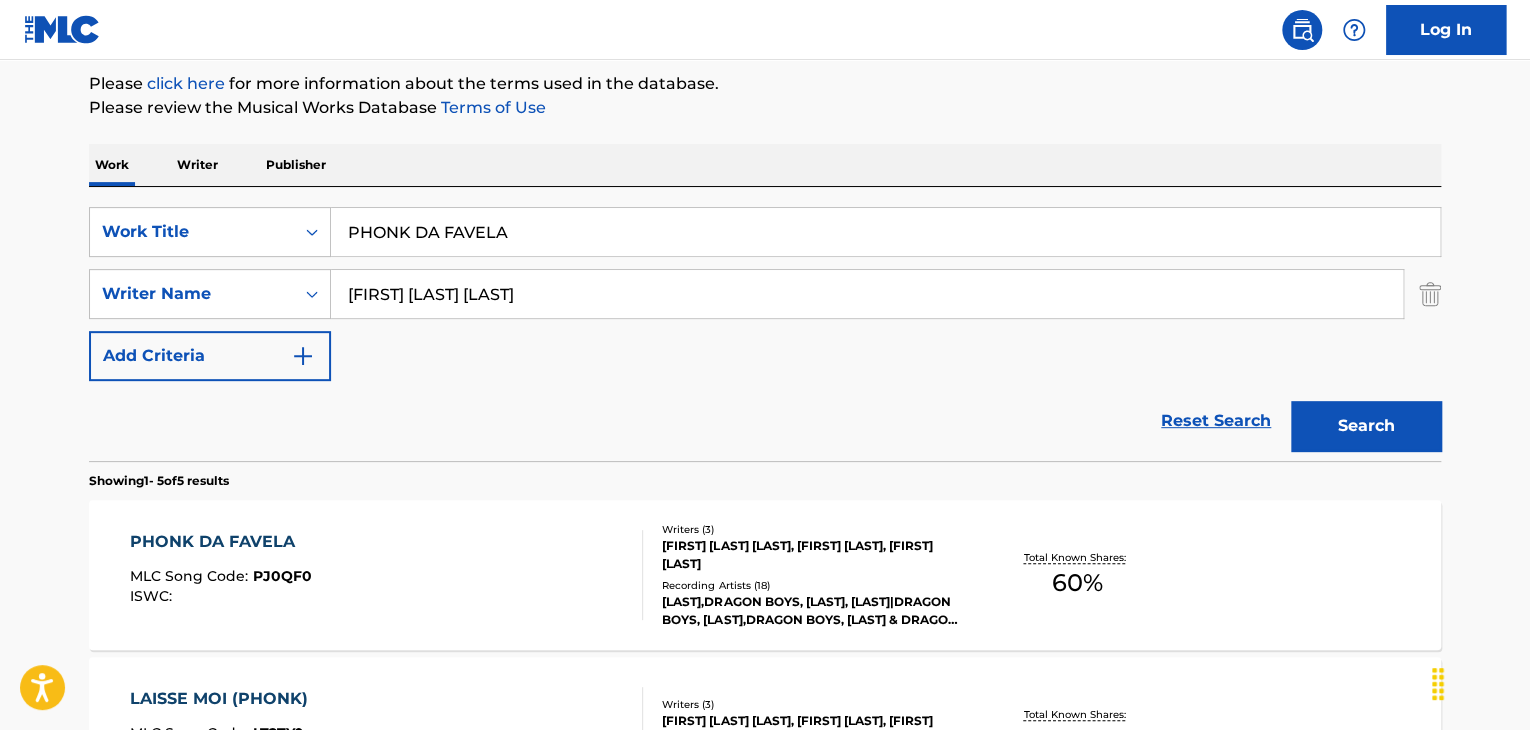 drag, startPoint x: 656, startPoint y: 298, endPoint x: 62, endPoint y: 296, distance: 594.00336 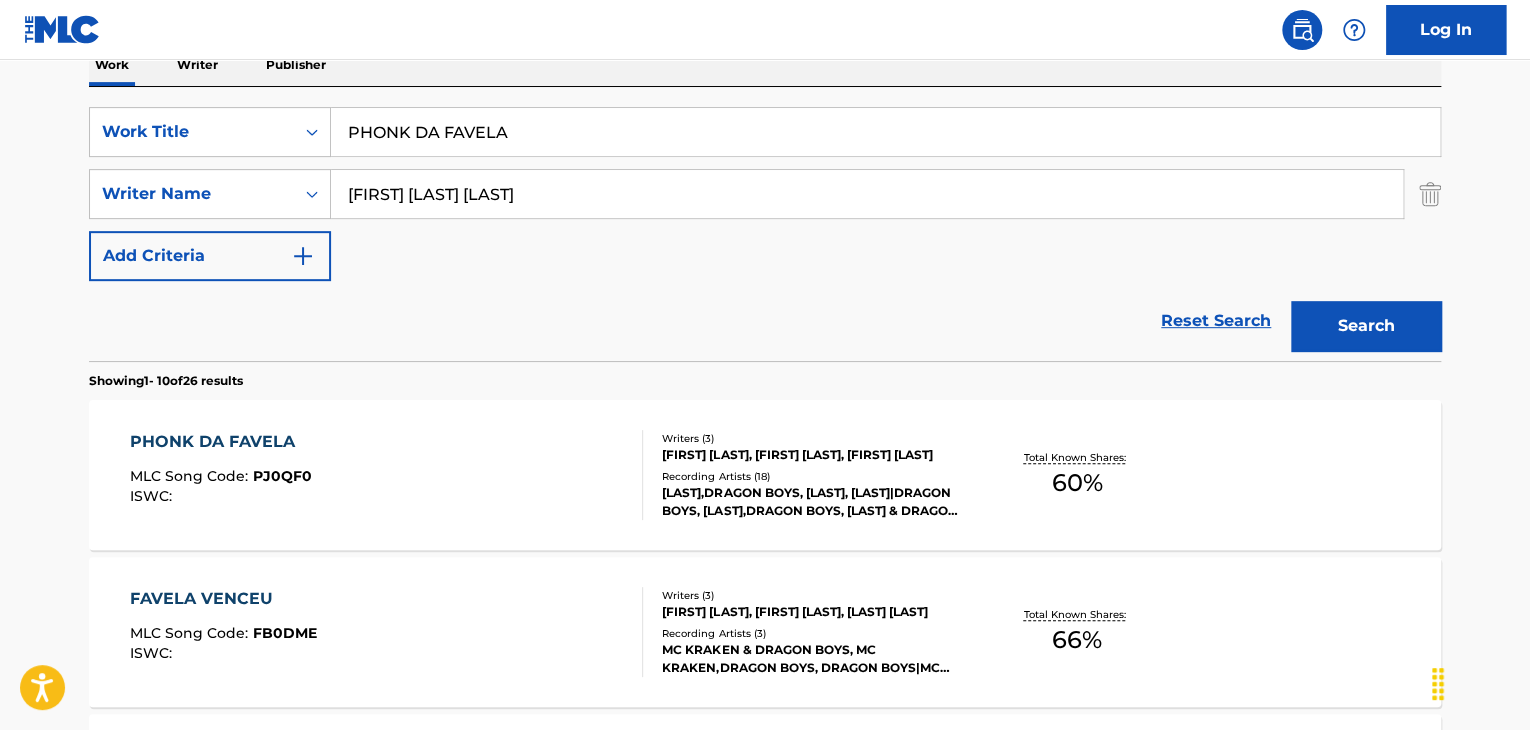 scroll, scrollTop: 438, scrollLeft: 0, axis: vertical 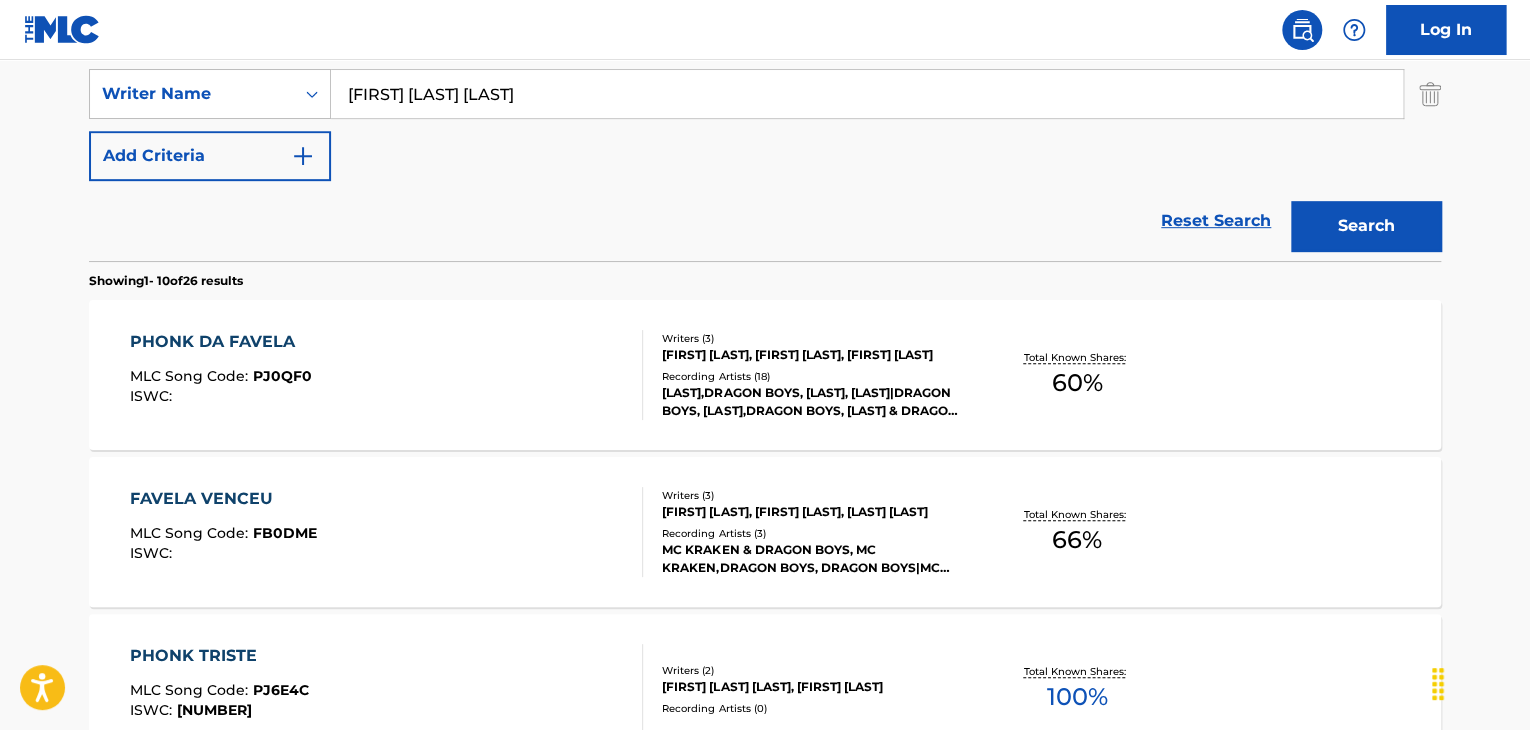 drag, startPoint x: 581, startPoint y: 98, endPoint x: 296, endPoint y: 113, distance: 285.39447 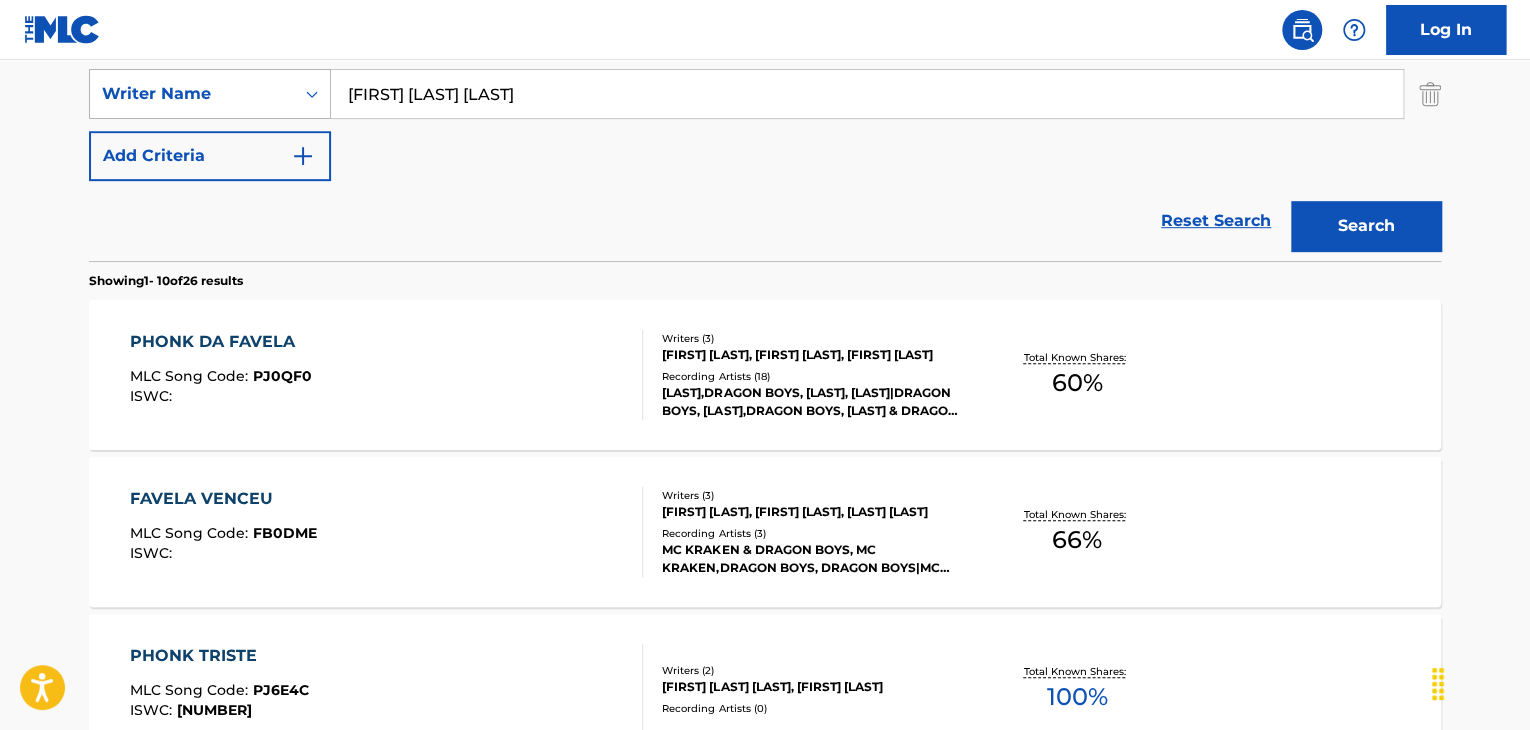 paste on "[FIRST] [LAST]" 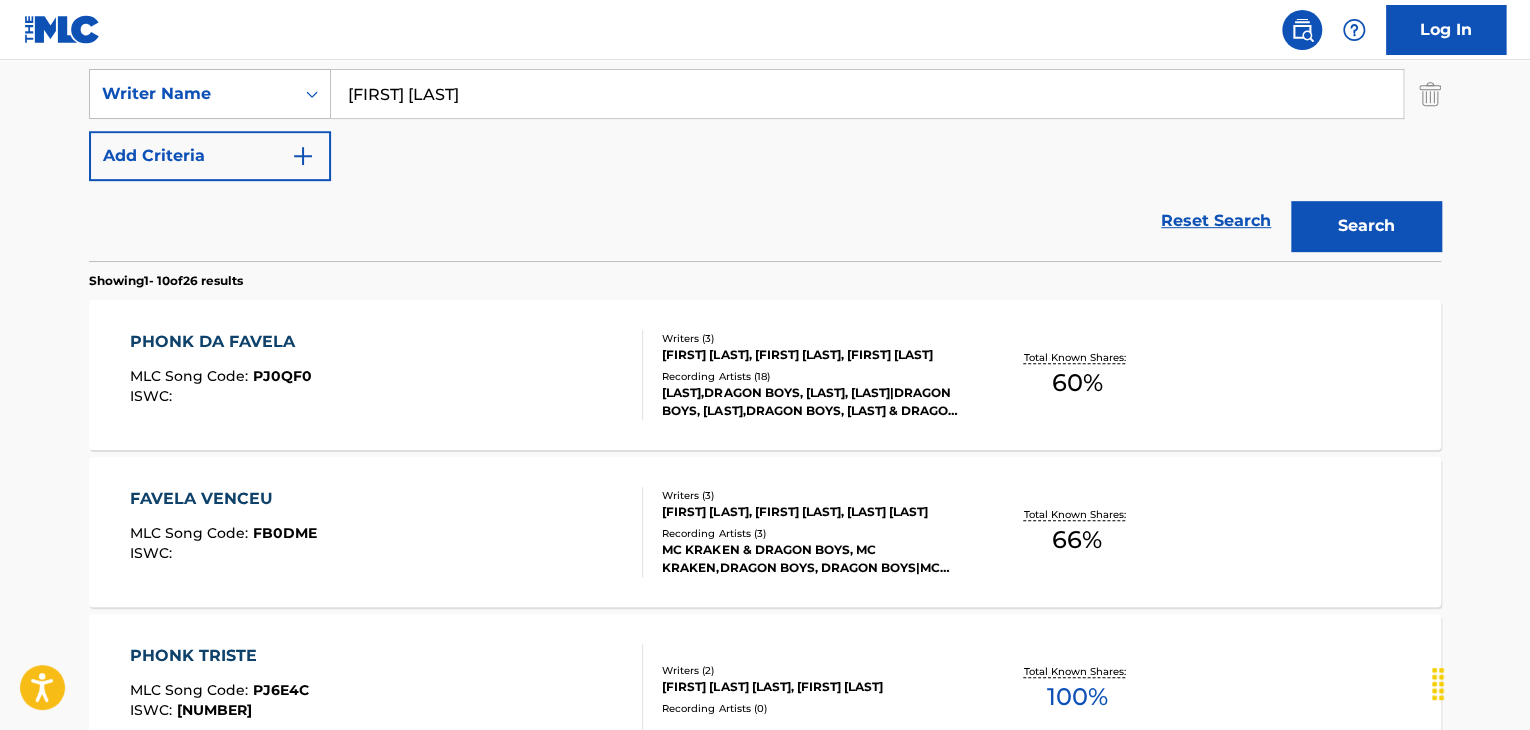 type on "[FIRST] [LAST]" 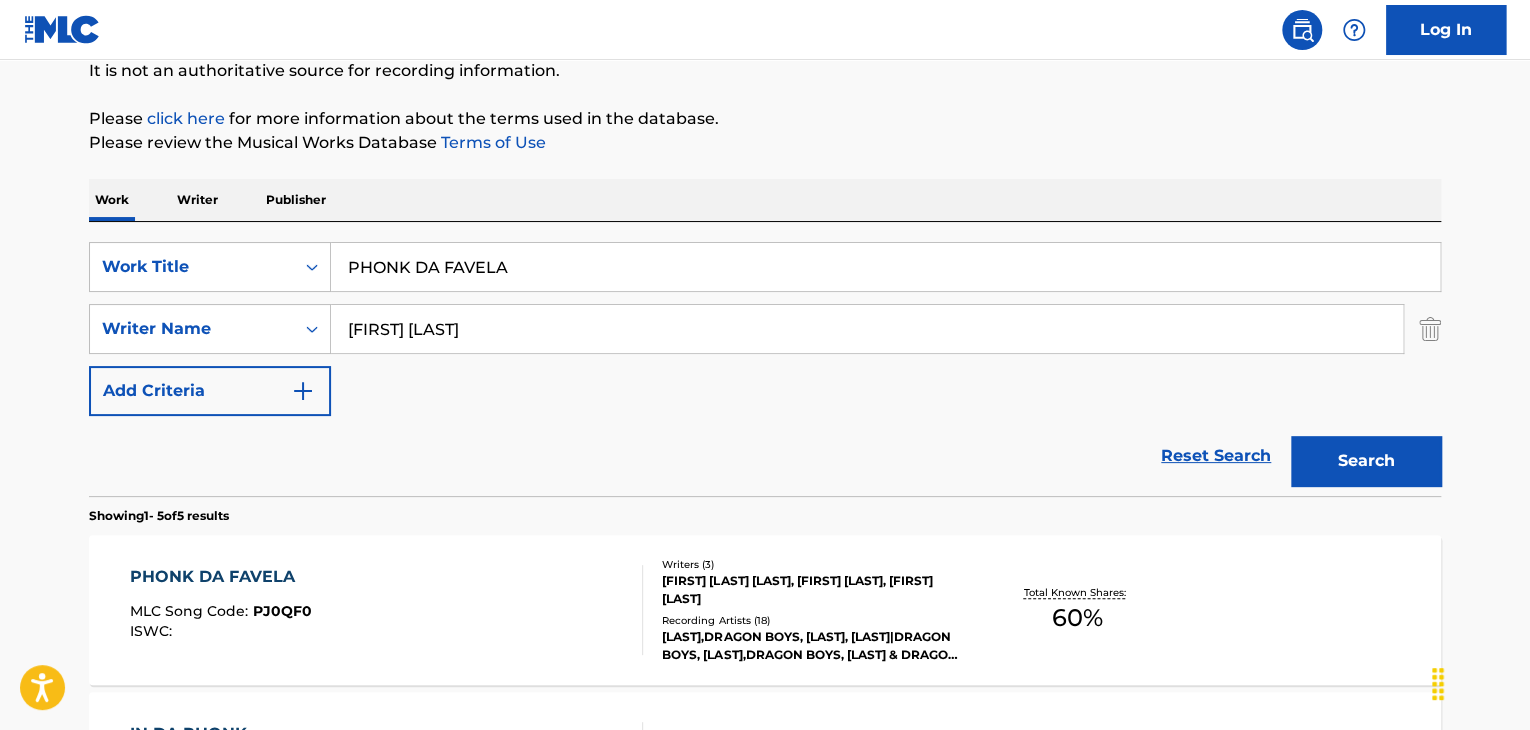 scroll, scrollTop: 438, scrollLeft: 0, axis: vertical 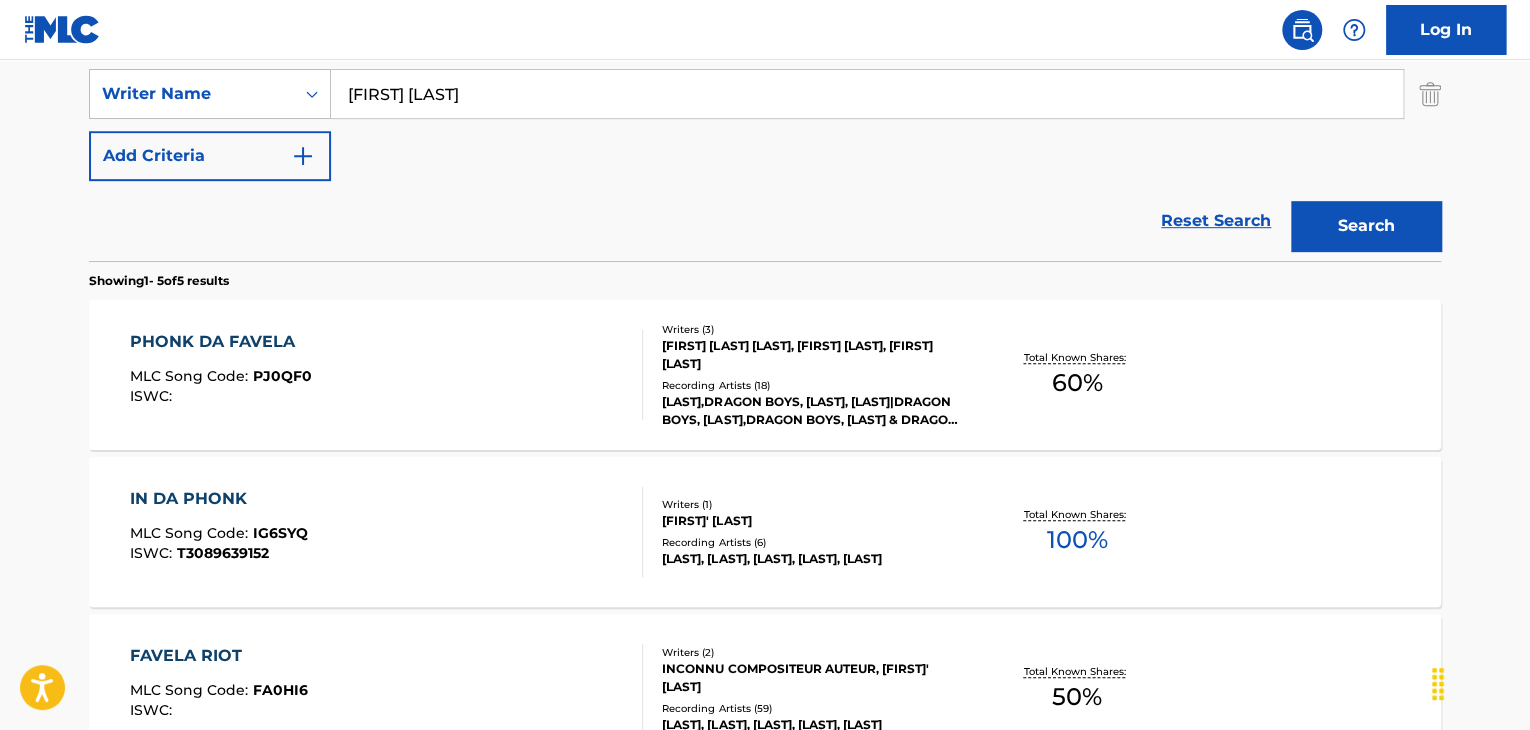 click on "PHONK DA FAVELA" at bounding box center [221, 342] 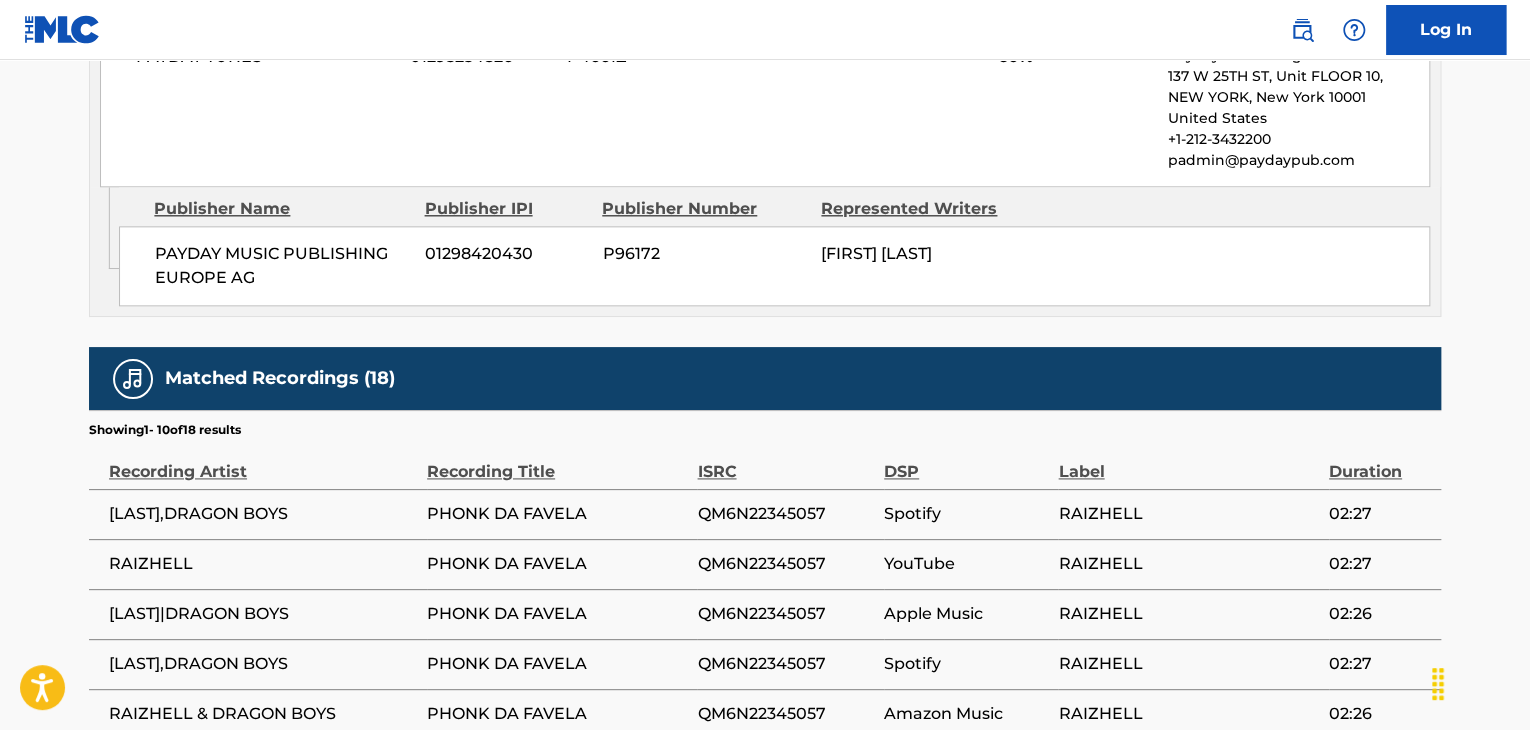 scroll, scrollTop: 1200, scrollLeft: 0, axis: vertical 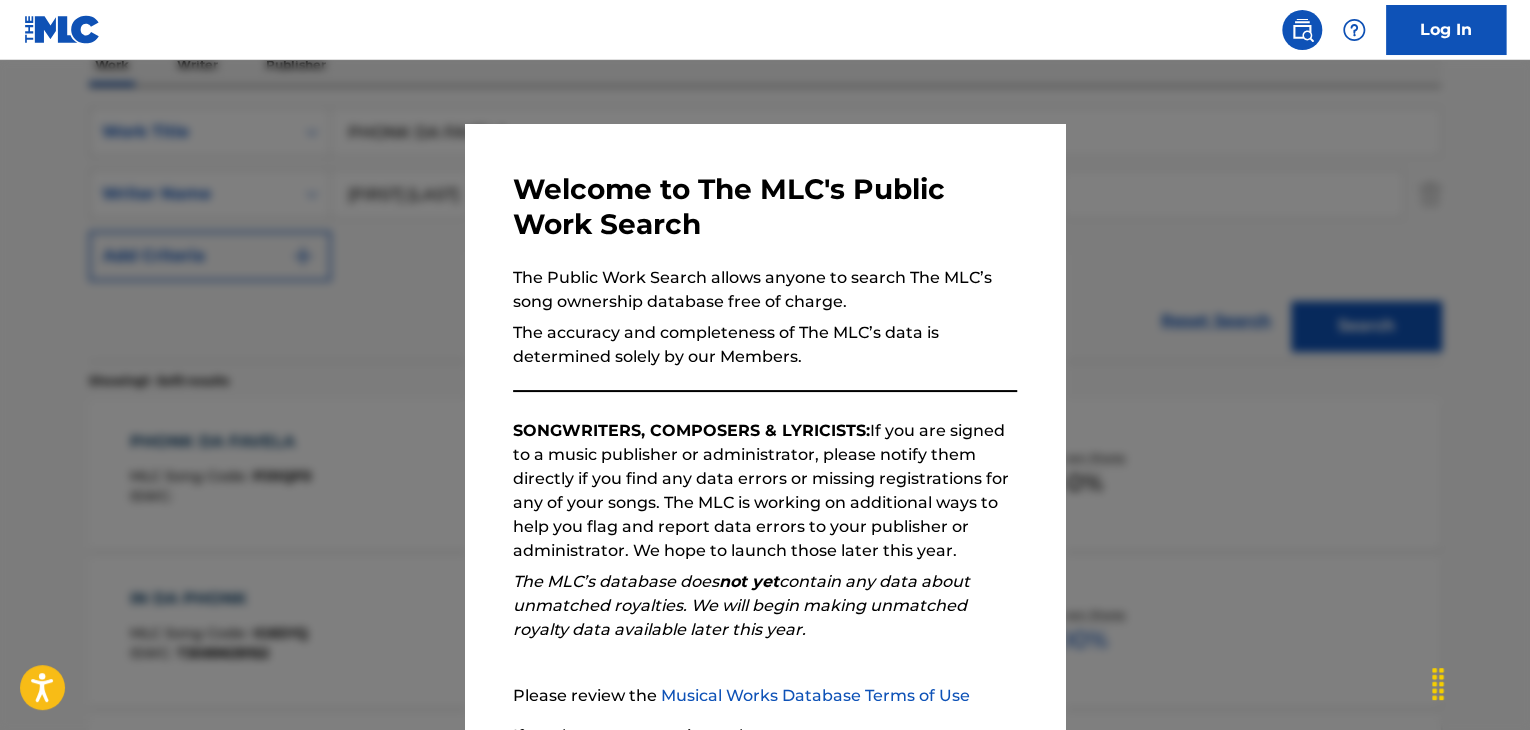 click at bounding box center [765, 425] 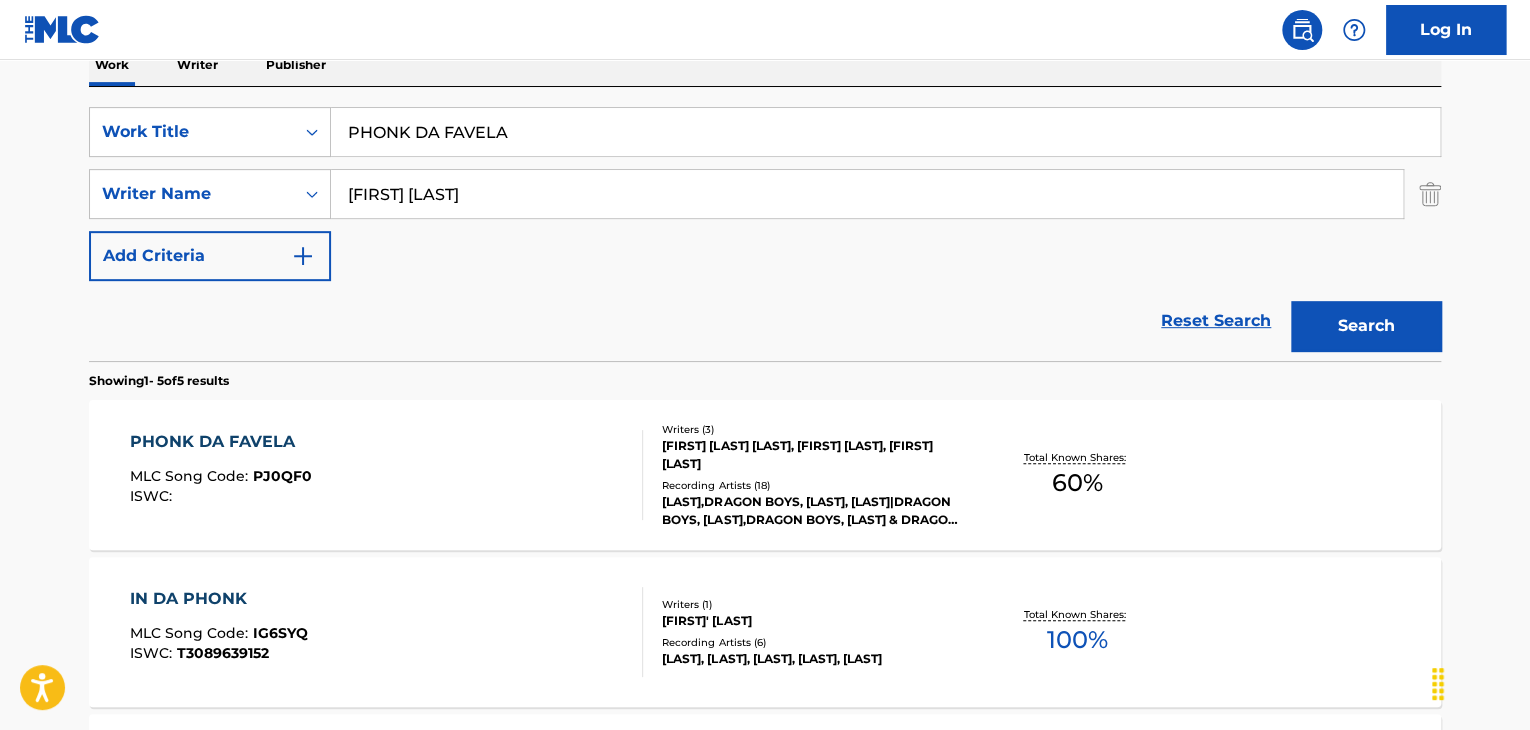 drag, startPoint x: 582, startPoint y: 131, endPoint x: 4, endPoint y: 100, distance: 578.8307 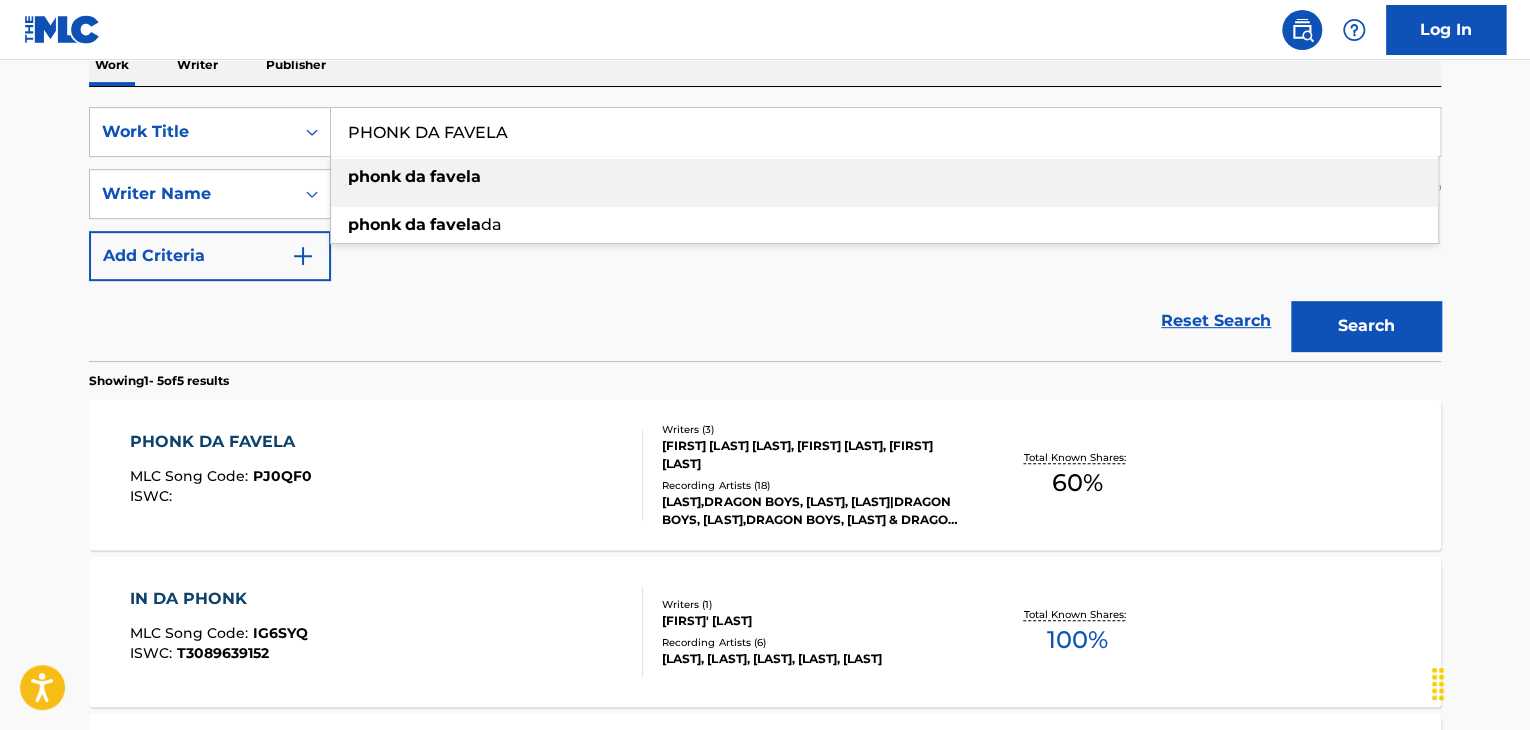paste on "ARANOI" 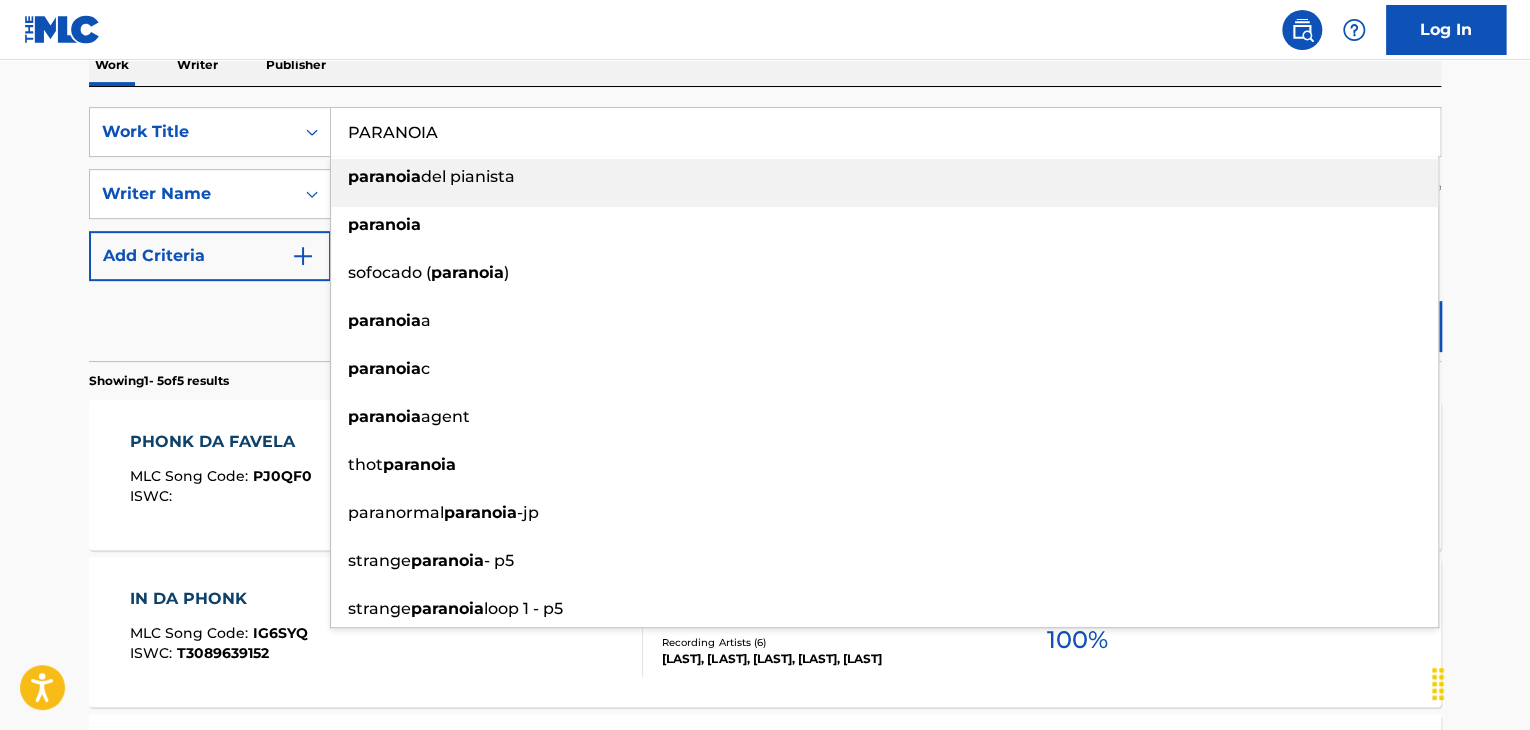 type on "PARANOIA" 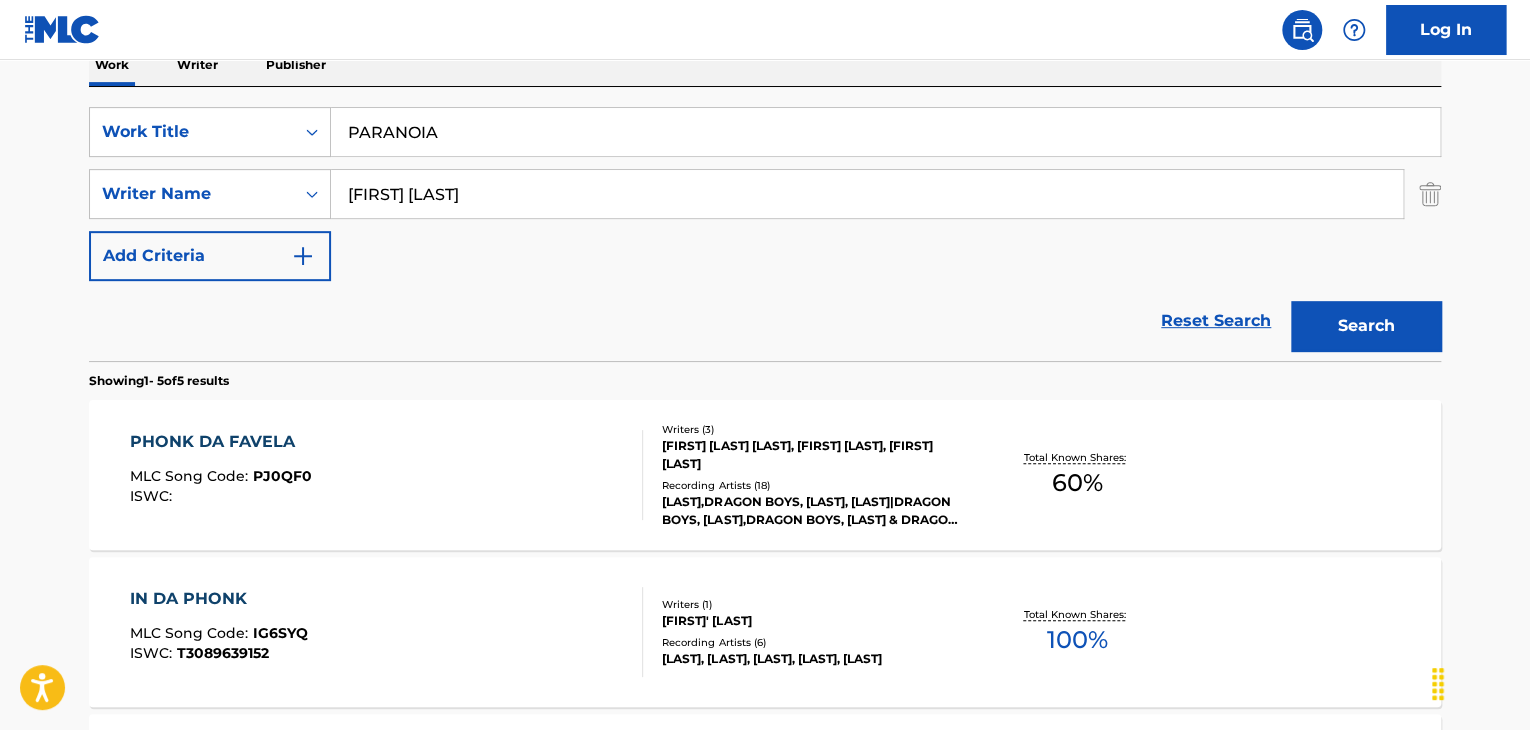 click on "The MLC Public Work Search The accuracy and completeness of The MLC's data is determined solely by our Members. It is not an authoritative source for recording information. Please   click here   for more information about the terms used in the database. Please review the Musical Works Database   Terms of Use Work Writer Publisher SearchWithCriteria7187a936-add6-4511-9765-9adea2113a09 Work Title PARANOIA SearchWithCriteria0fd4cea0-ec12-4ae5-ac44-62011bf1311d Writer Name [FIRST] [LAST] Add Criteria Reset Search Search Showing  1  -   5  of  5   results   PHONK DA FAVELA MLC Song Code : PJ0QF0 ISWC : Writers ( 3 ) [FIRST] [LAST], [FIRST] [LAST], [FIRST] [LAST] Recording Artists ( 18 ) [LAST],DRAGON BOYS, [LAST], [LAST]|DRAGON BOYS, [LAST],DRAGON BOYS, [LAST] & DRAGON BOYS Total Known Shares: 60 % IN DA PHONK MLC Song Code : IG6SYQ ISWC : [NUMBER] Writers ( 1 ) [FIRST]' [LAST] Recording Artists ( 6 ) [LAST], [LAST], [LAST], [LAST], [LAST] Total Known Shares: 100 % : FA0HI6" at bounding box center [765, 502] 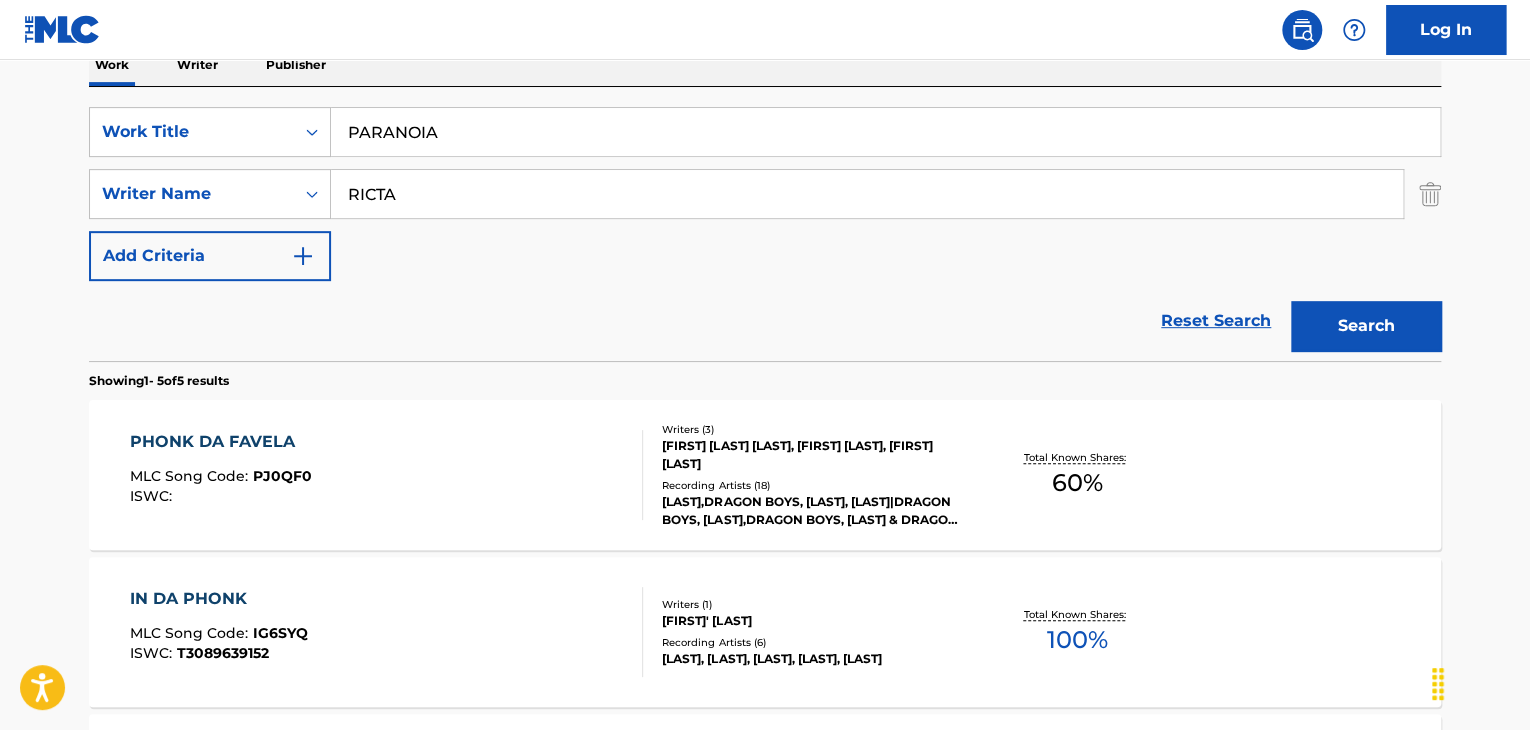 click on "Search" at bounding box center [1366, 326] 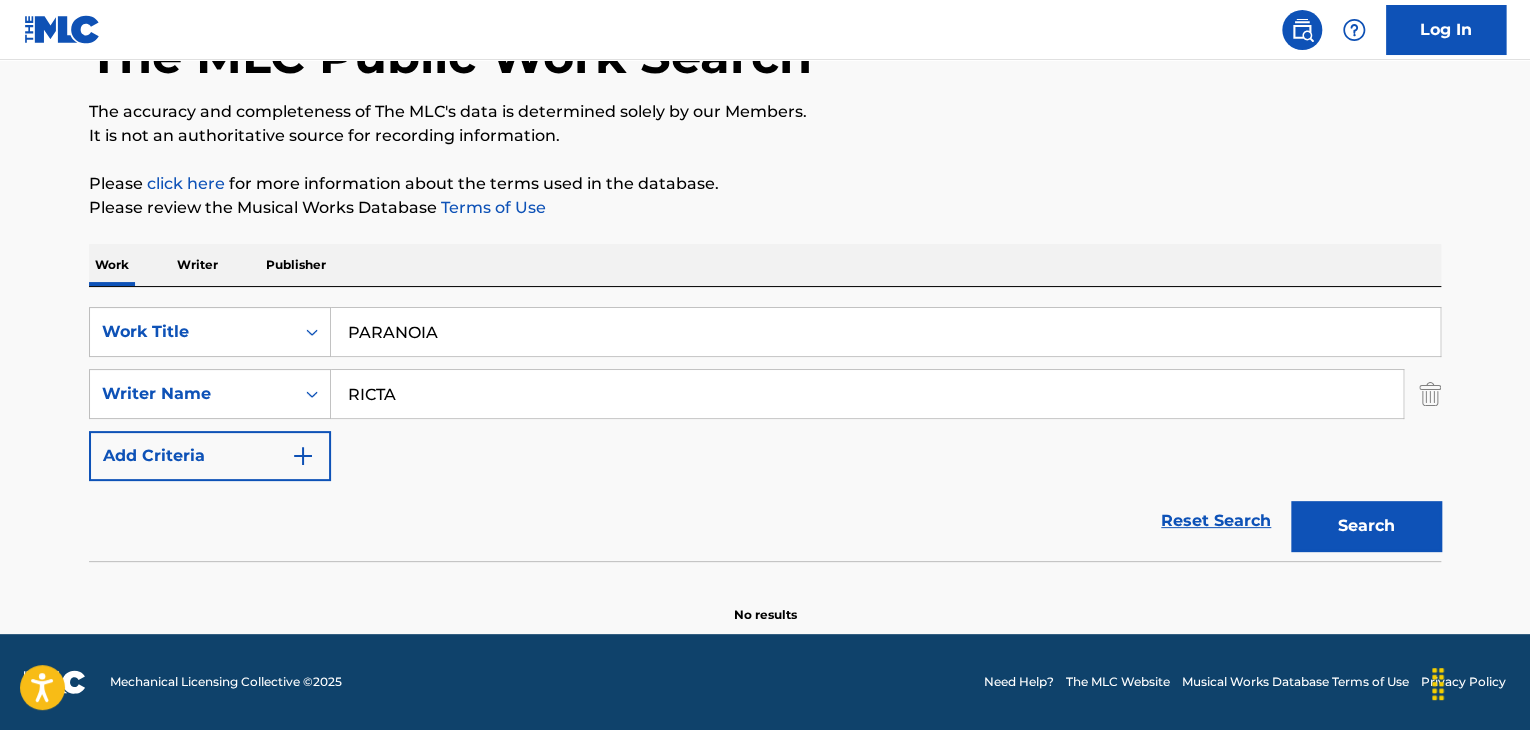 drag, startPoint x: 450, startPoint y: 392, endPoint x: 19, endPoint y: 392, distance: 431 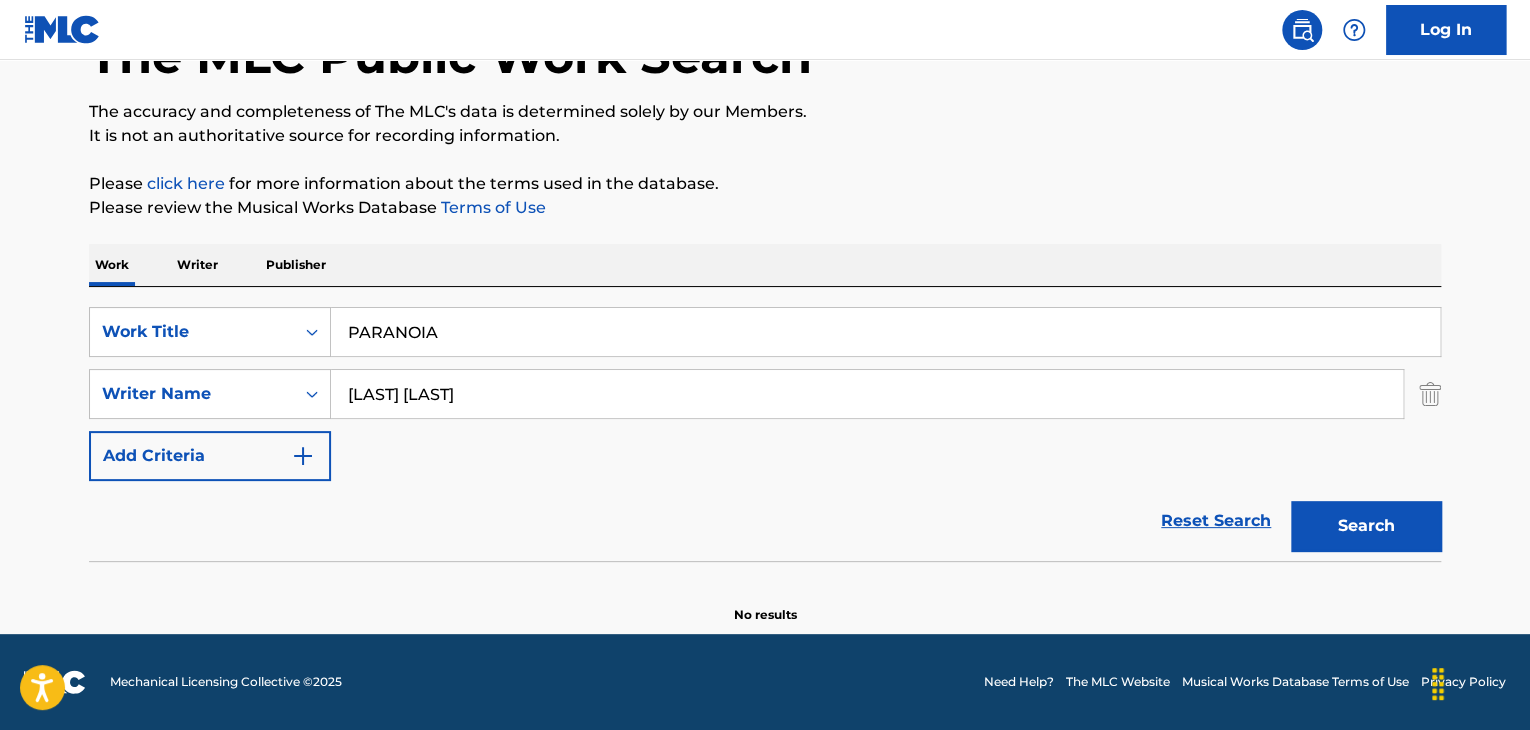 click on "Search" at bounding box center [1366, 526] 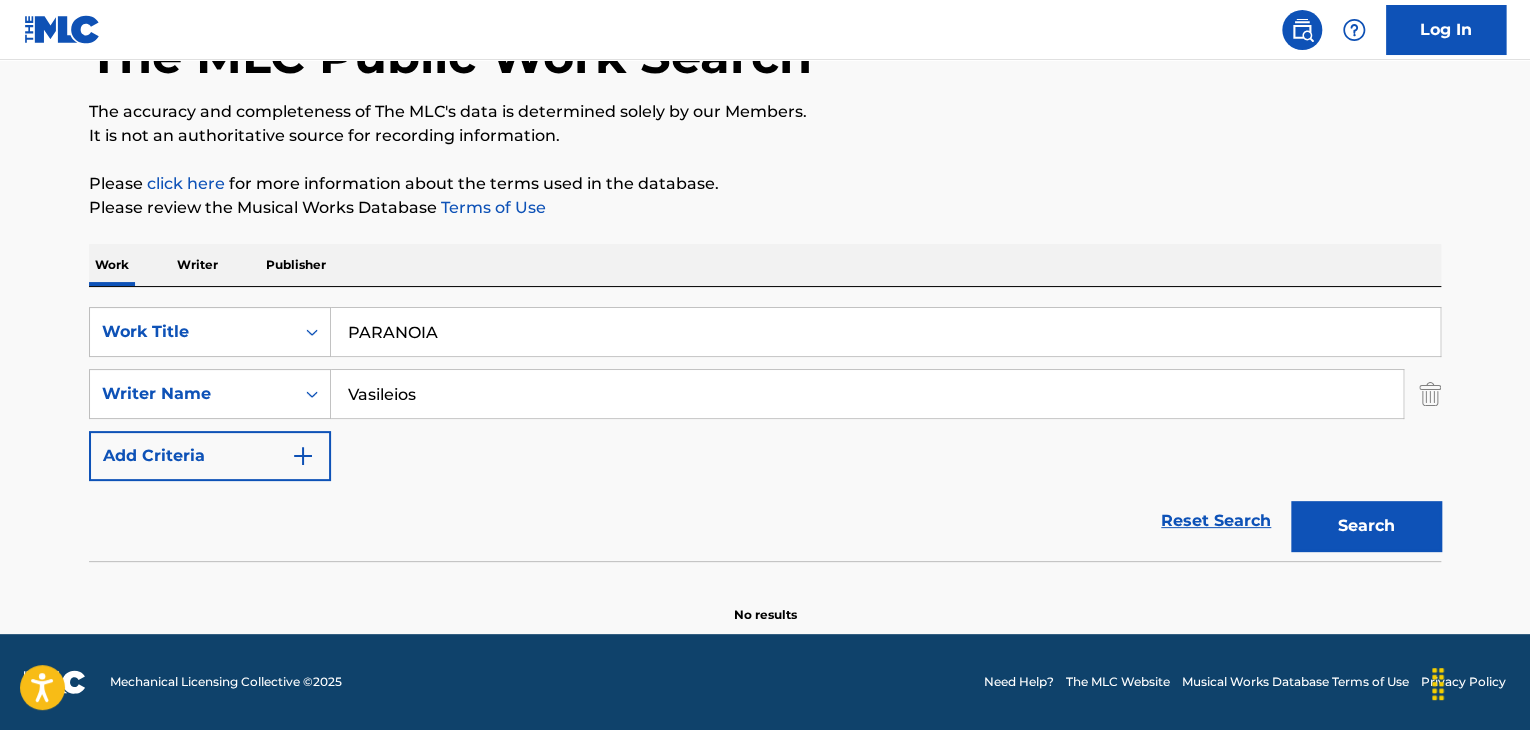 click on "Search" at bounding box center [1366, 526] 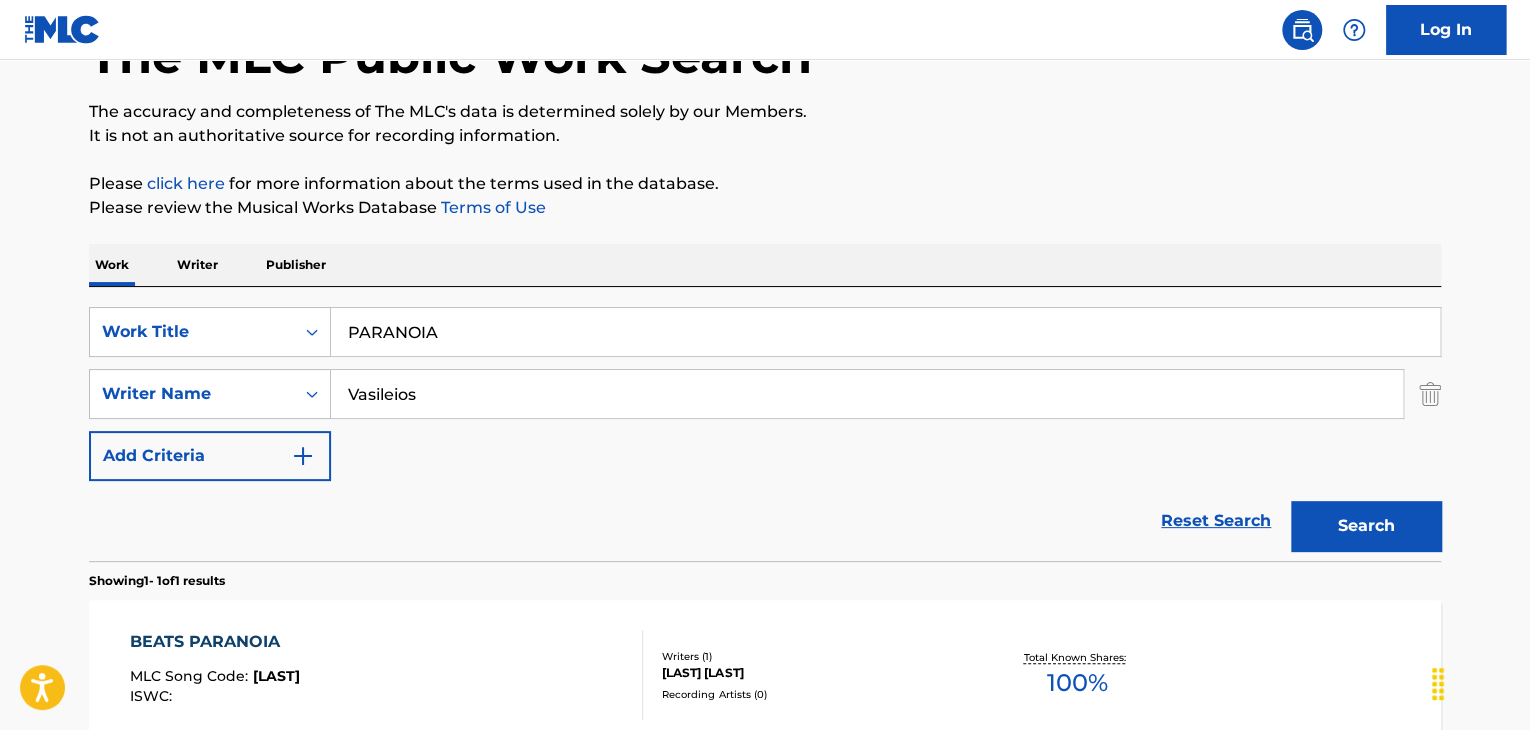 scroll, scrollTop: 338, scrollLeft: 0, axis: vertical 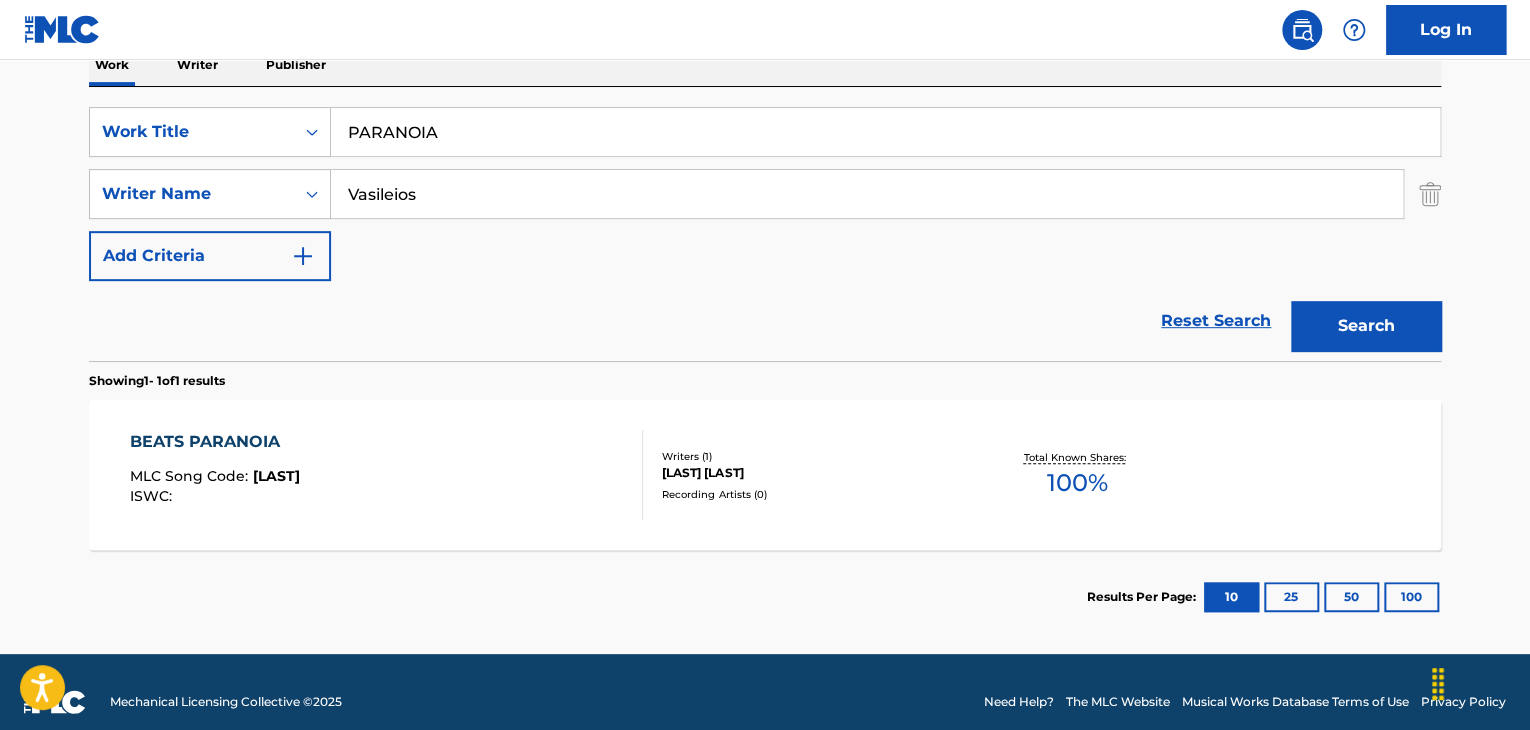 drag, startPoint x: 469, startPoint y: 196, endPoint x: 77, endPoint y: 188, distance: 392.08163 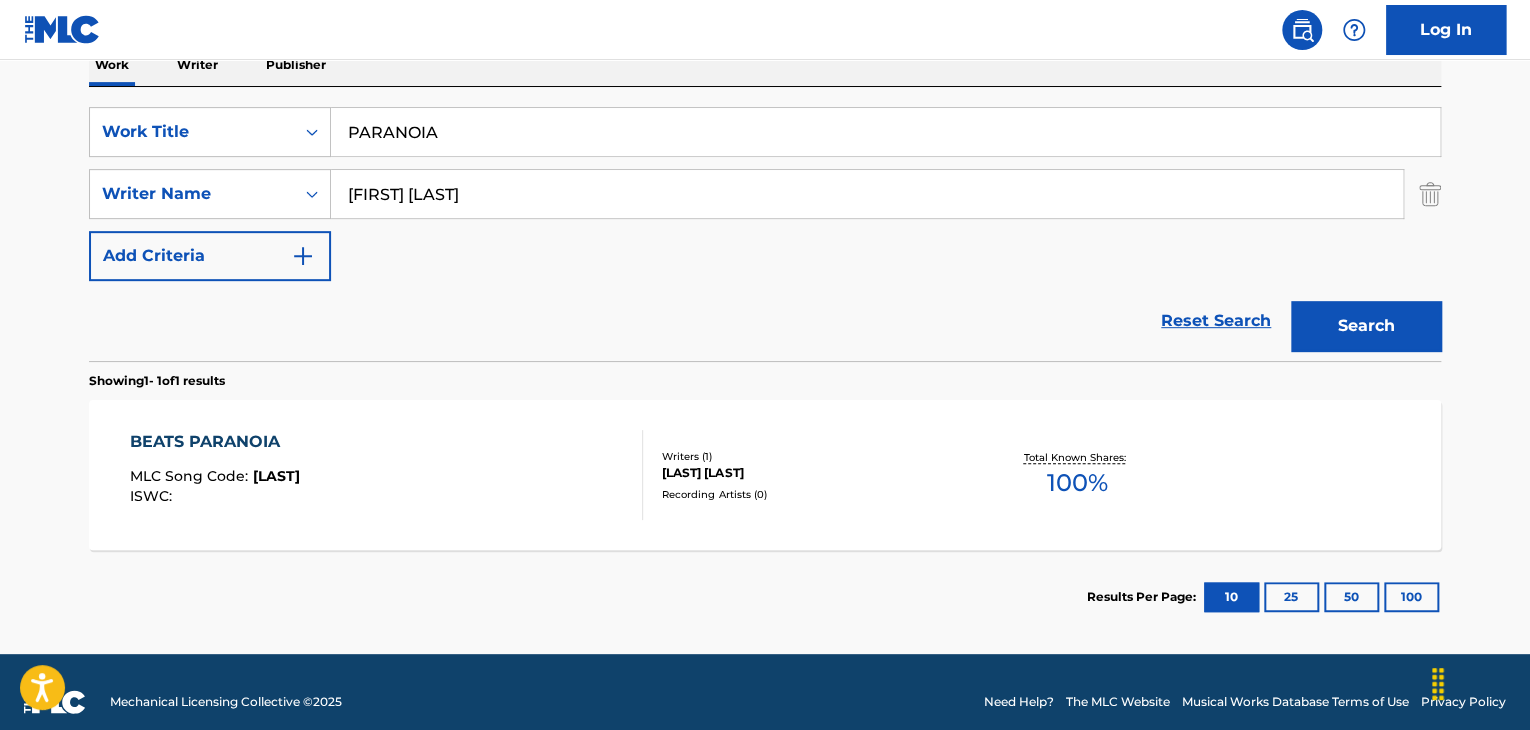 click on "Search" at bounding box center [1366, 326] 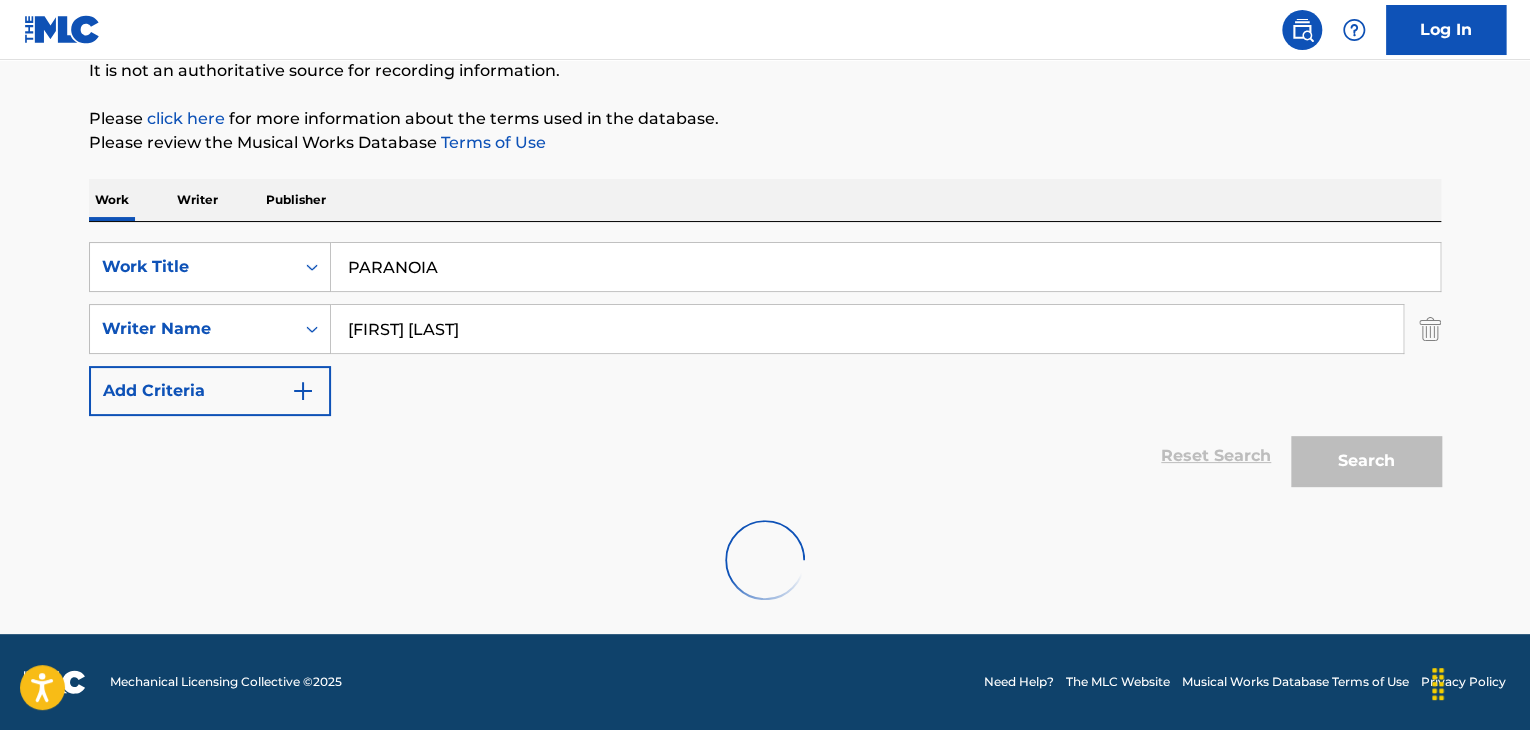 scroll, scrollTop: 138, scrollLeft: 0, axis: vertical 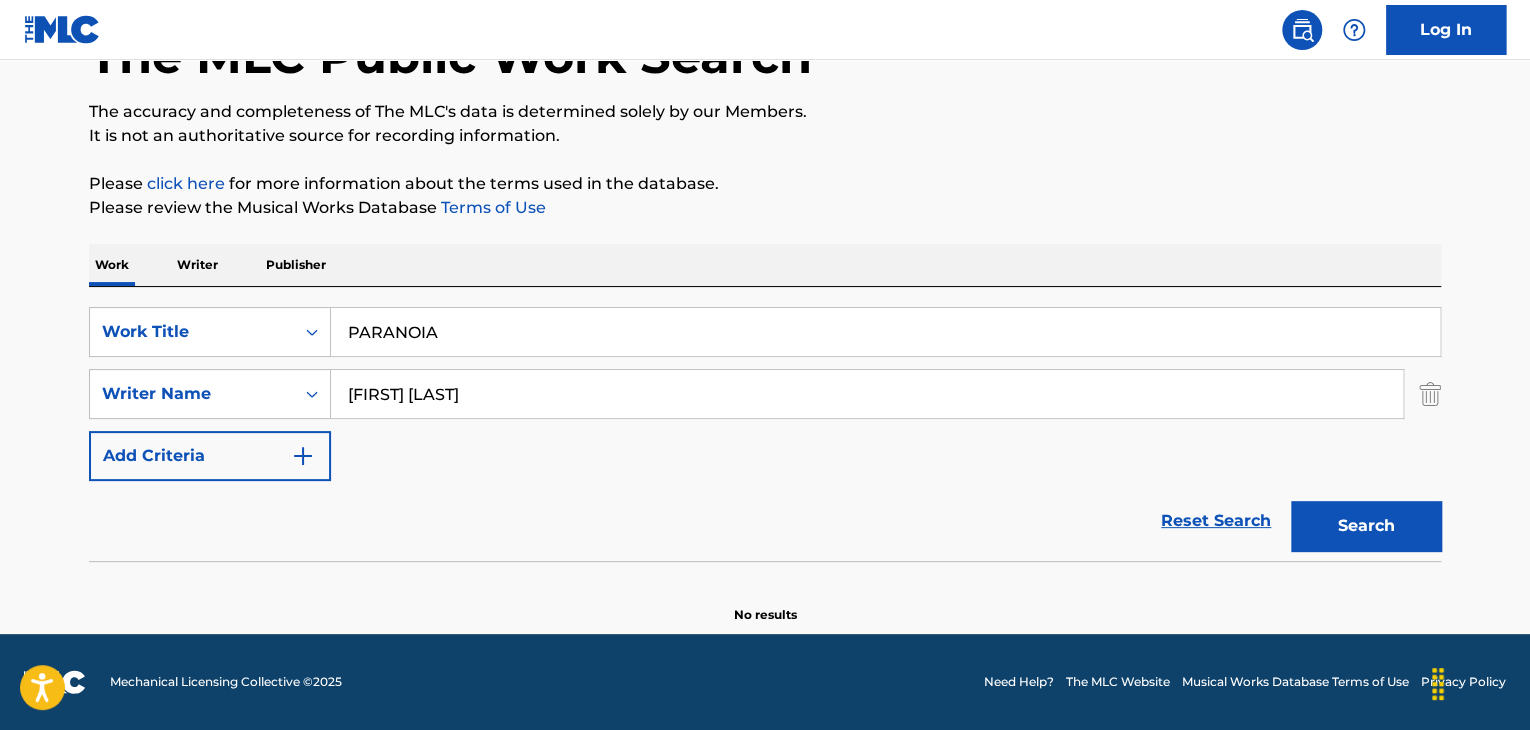 drag, startPoint x: 437, startPoint y: 392, endPoint x: 0, endPoint y: 395, distance: 437.01028 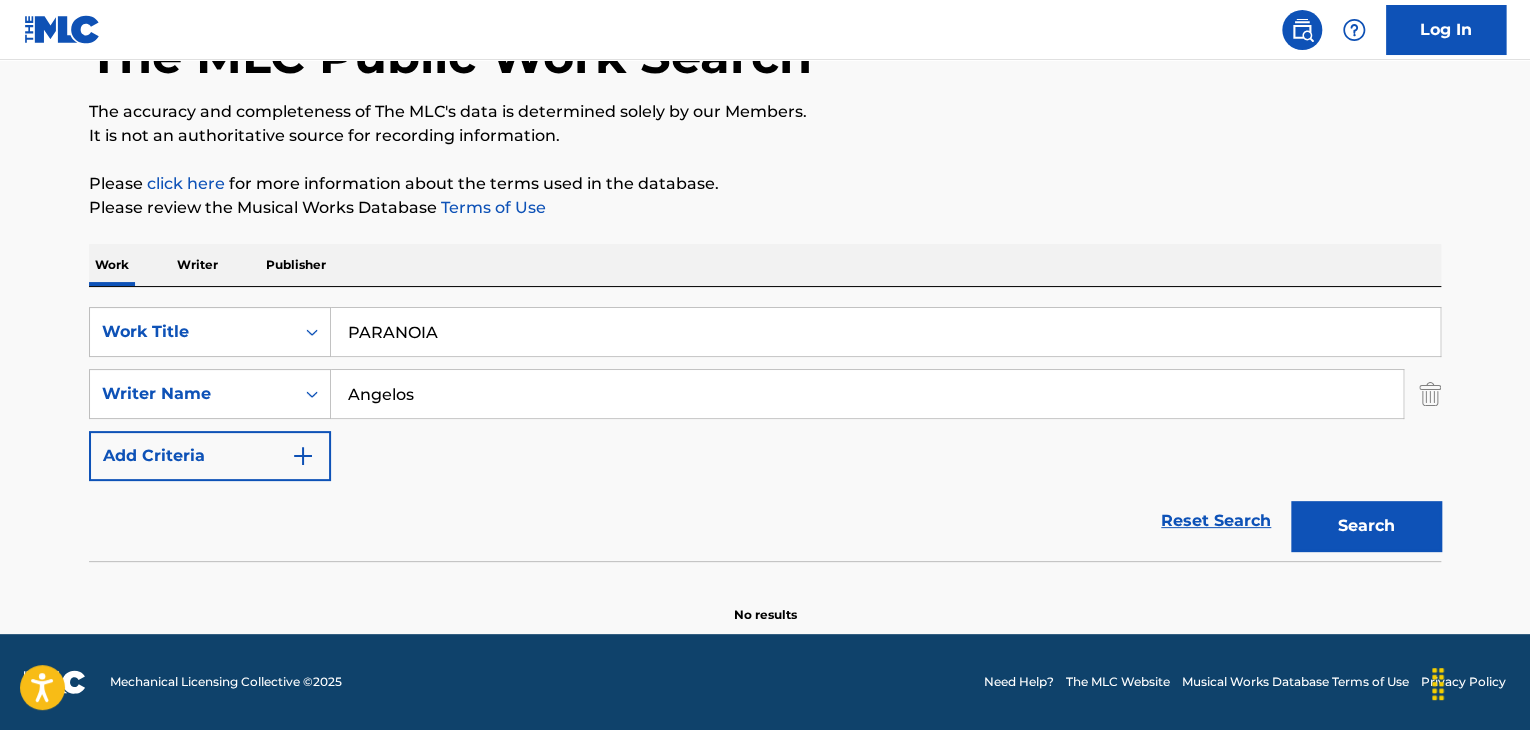click on "Search" at bounding box center (1366, 526) 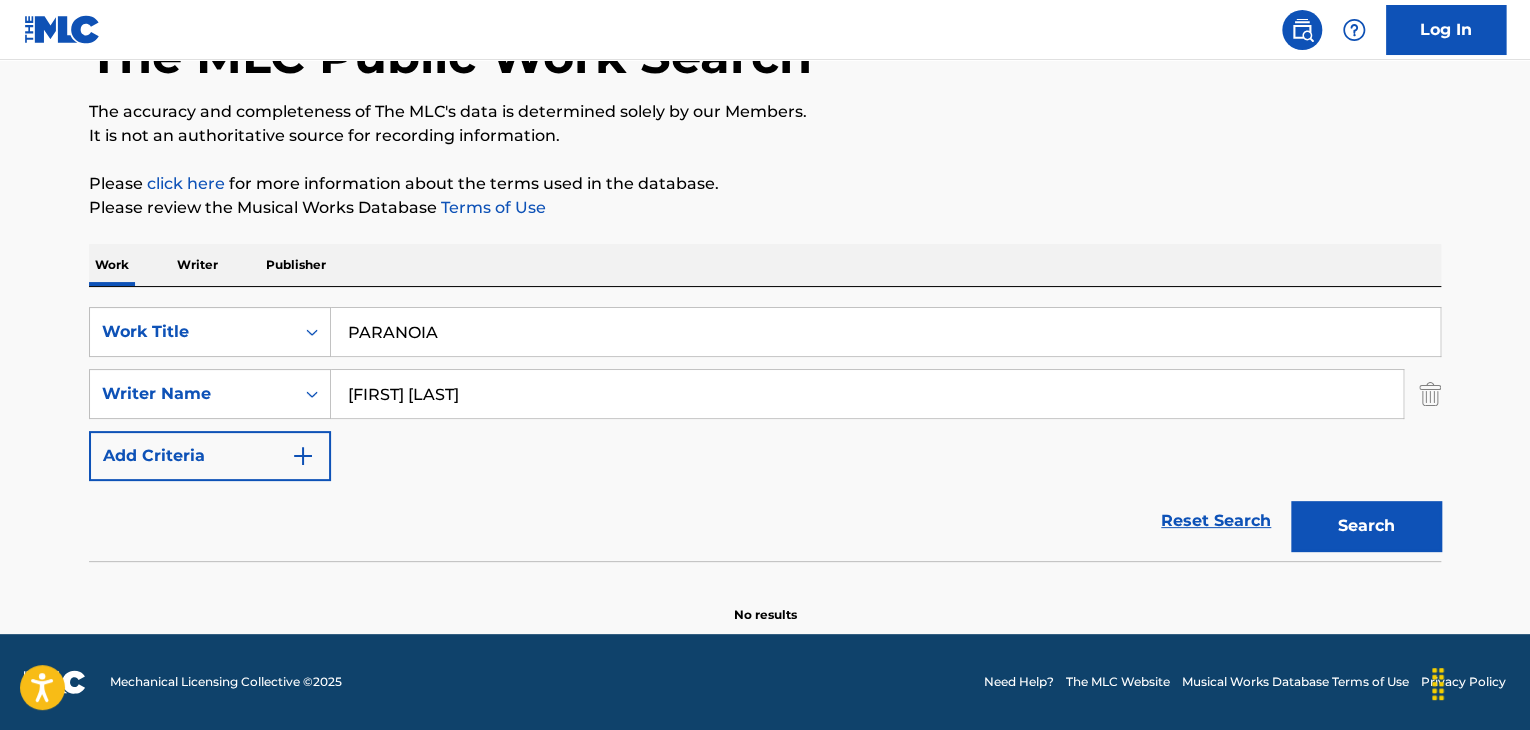click on "Search" at bounding box center [1366, 526] 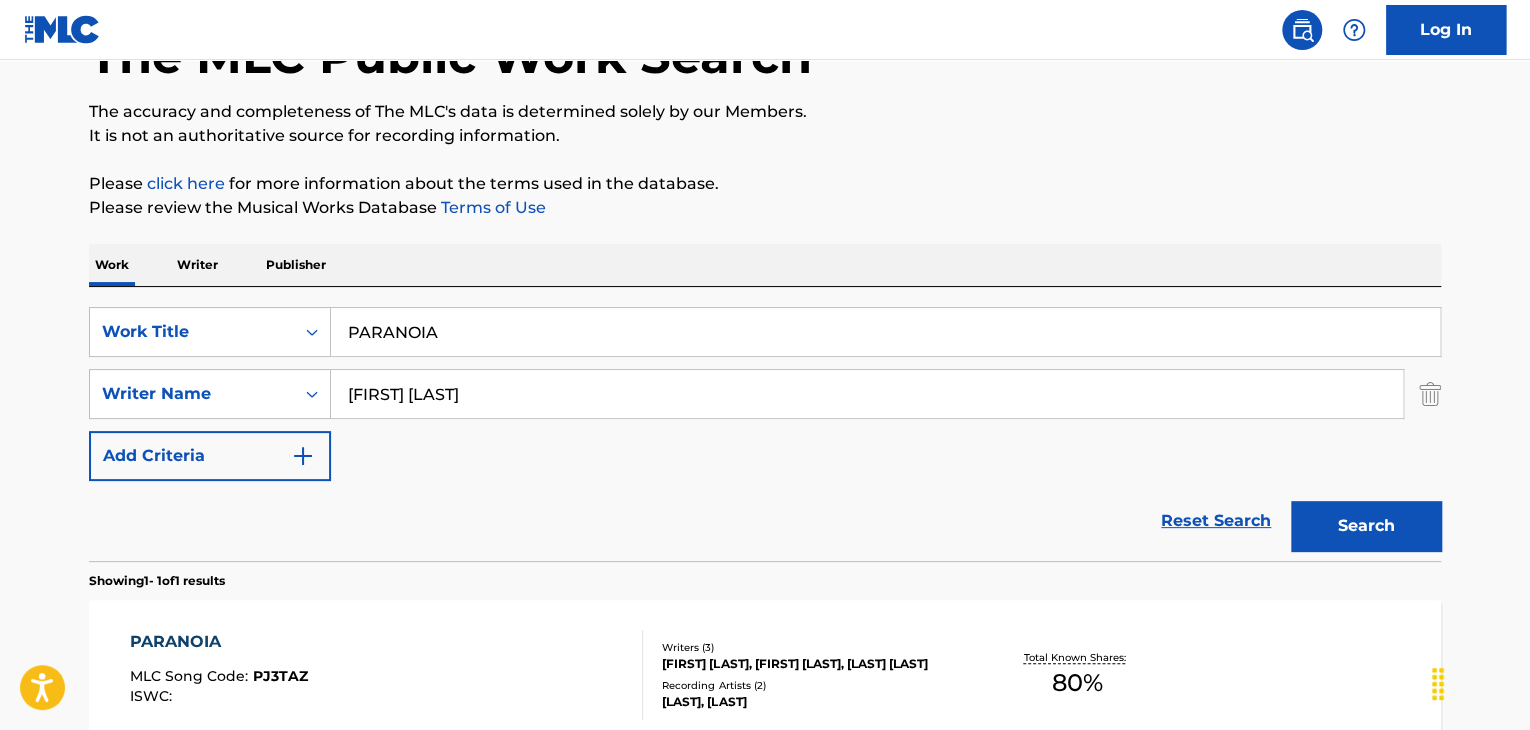 scroll, scrollTop: 358, scrollLeft: 0, axis: vertical 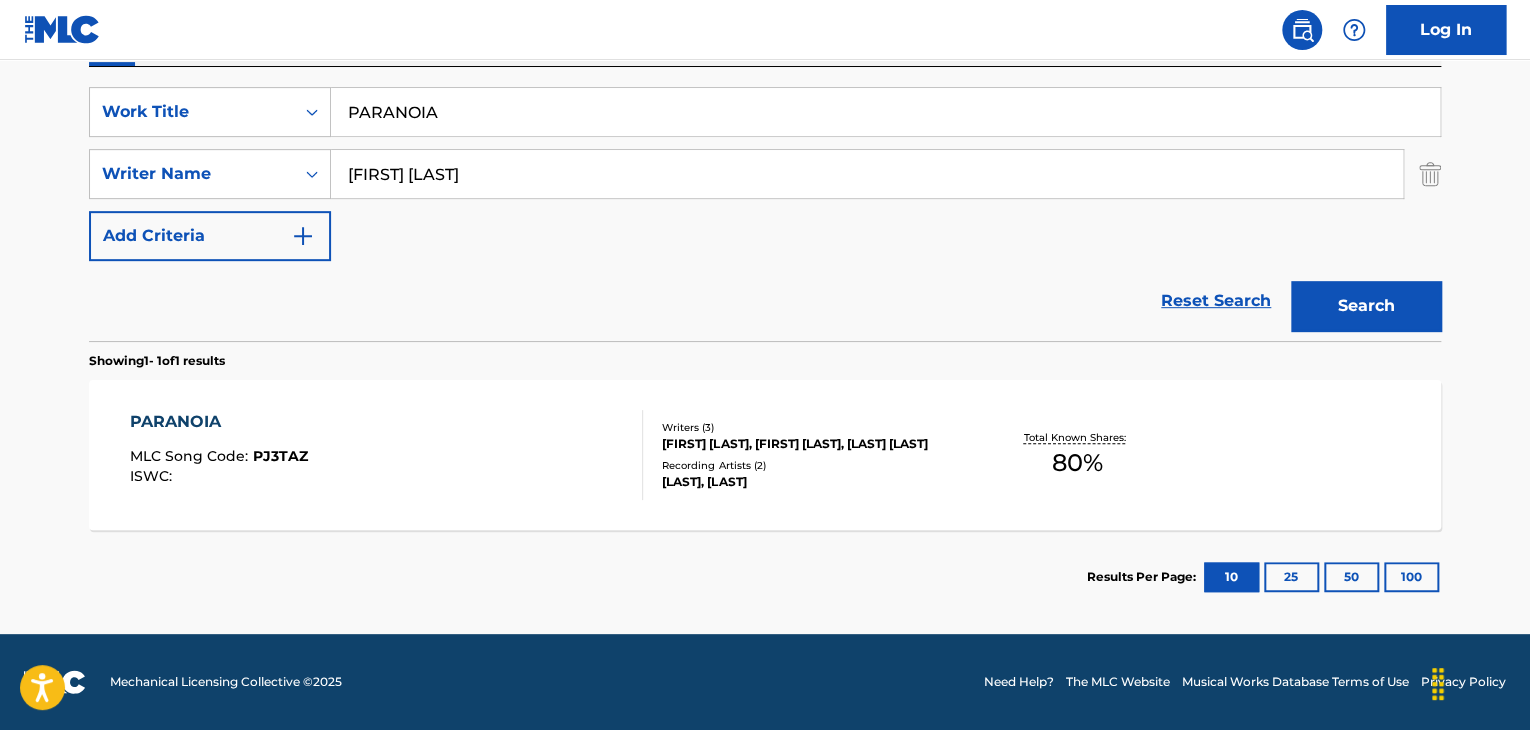 drag, startPoint x: 622, startPoint y: 183, endPoint x: 42, endPoint y: 185, distance: 580.0034 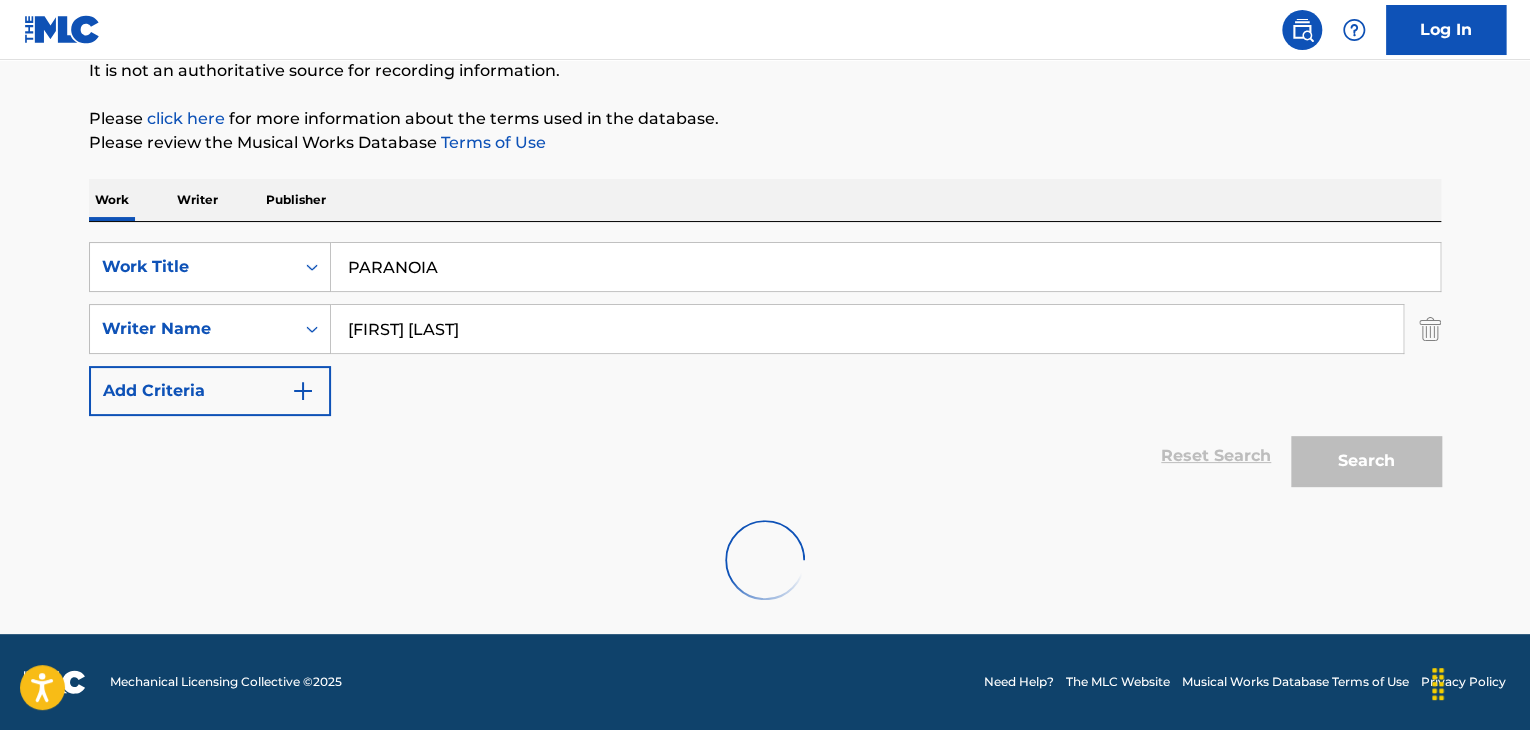 scroll, scrollTop: 138, scrollLeft: 0, axis: vertical 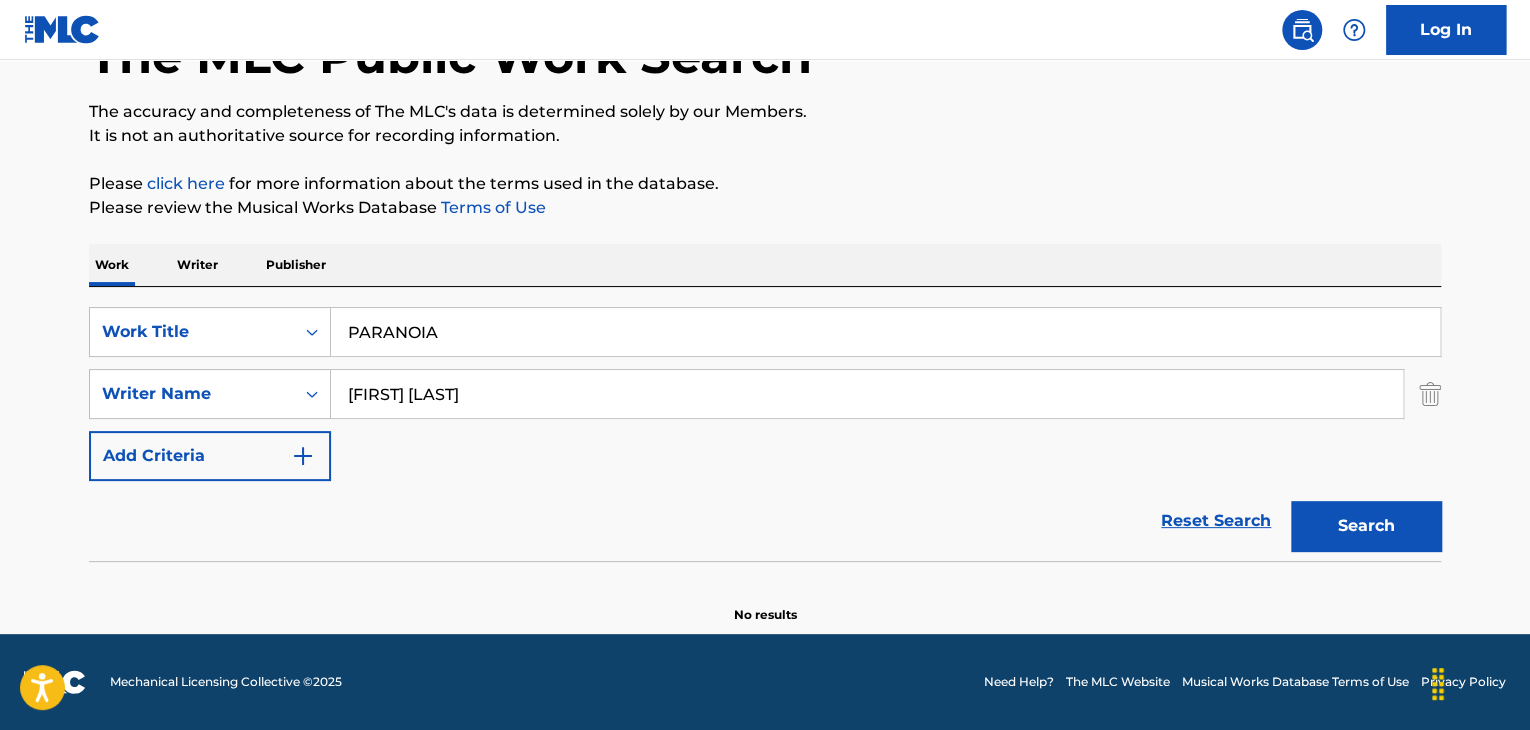 drag, startPoint x: 437, startPoint y: 389, endPoint x: 0, endPoint y: 429, distance: 438.82684 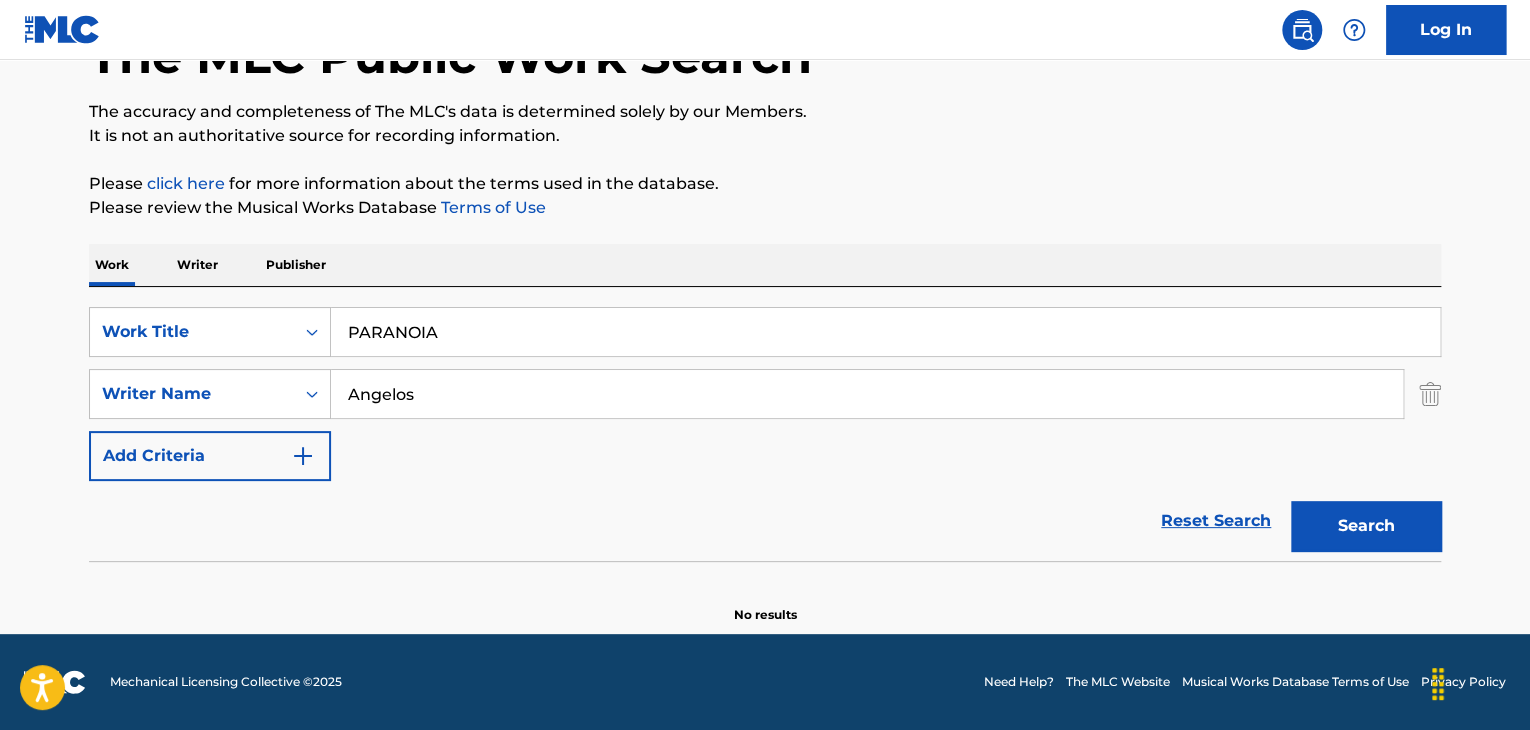 click on "Search" at bounding box center (1366, 526) 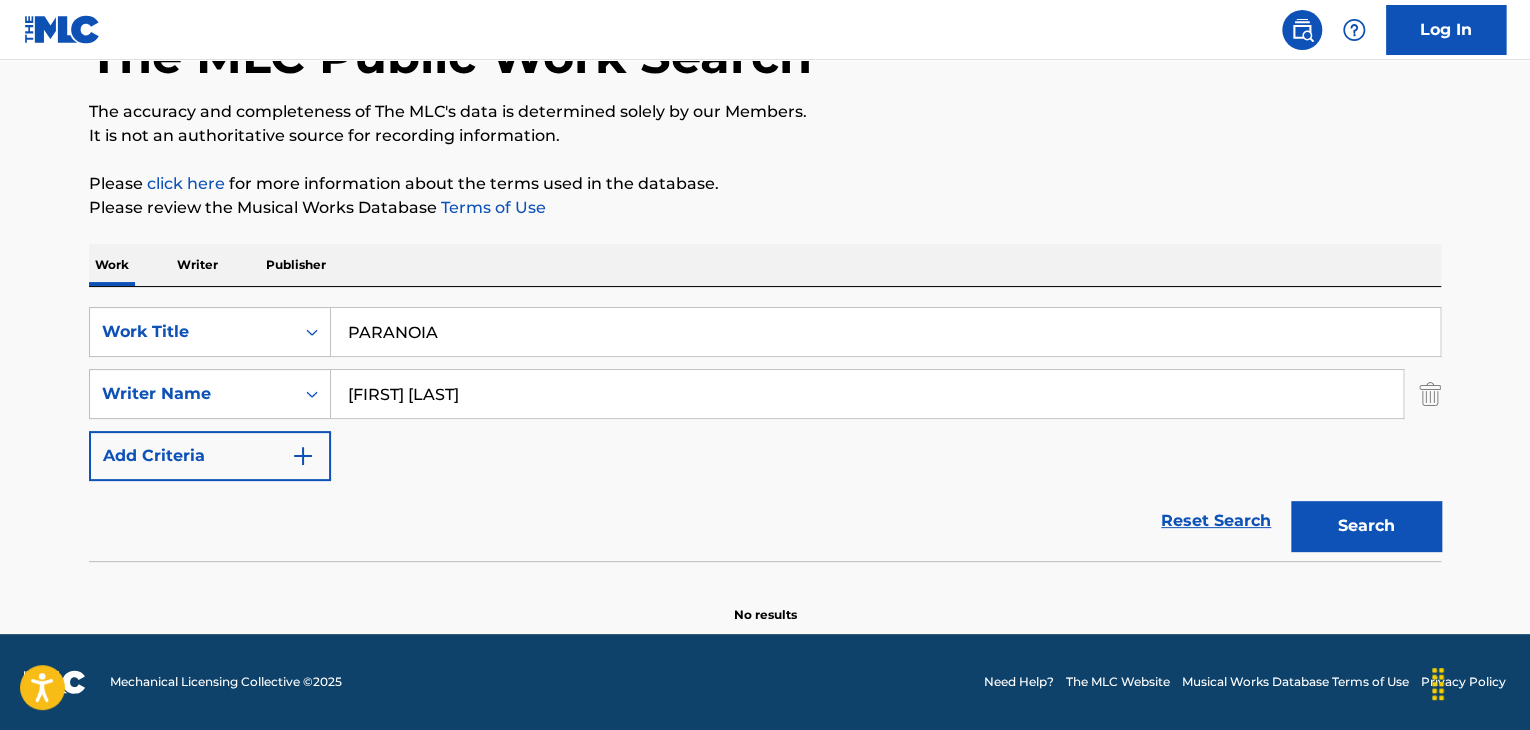 drag, startPoint x: 433, startPoint y: 396, endPoint x: 1361, endPoint y: 396, distance: 928 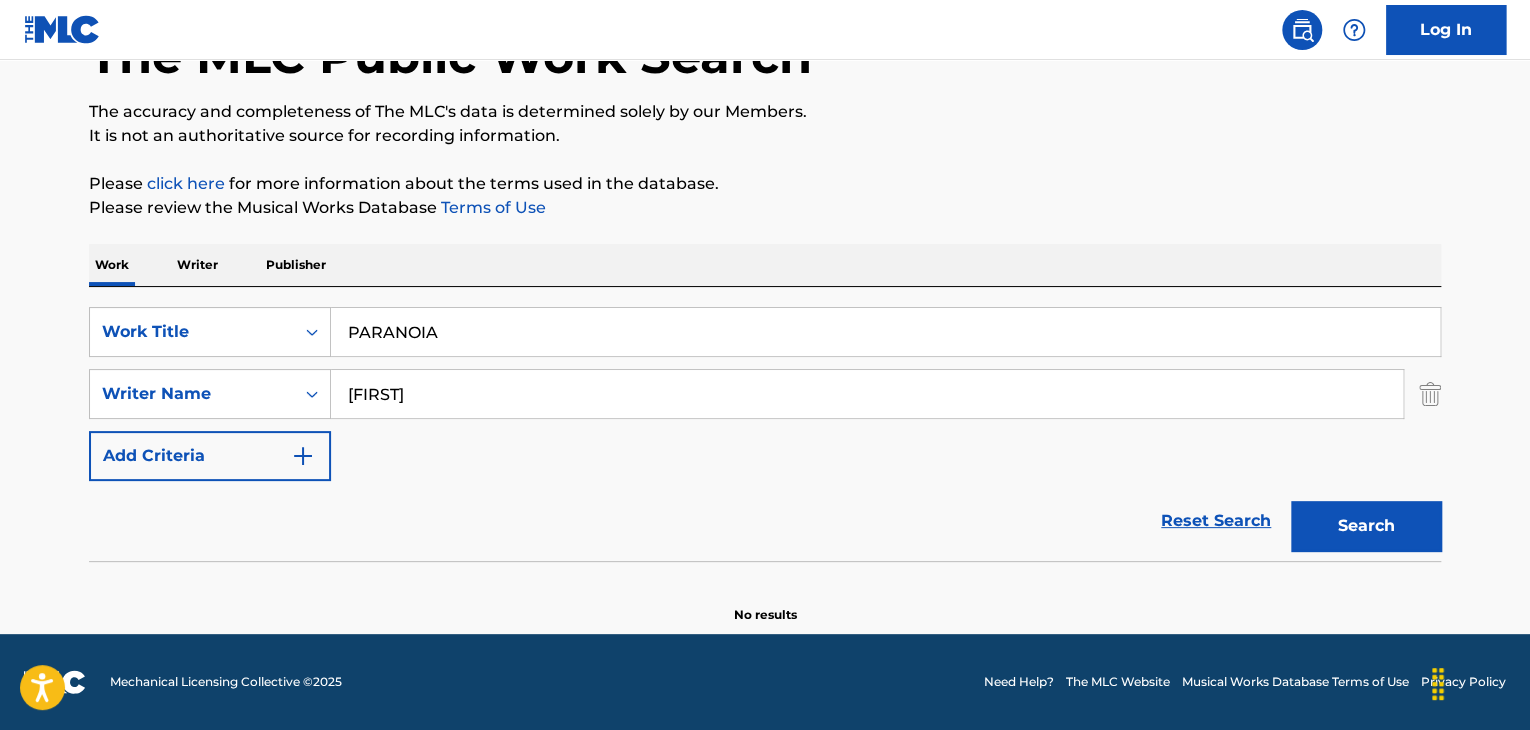 click on "Search" at bounding box center (1366, 526) 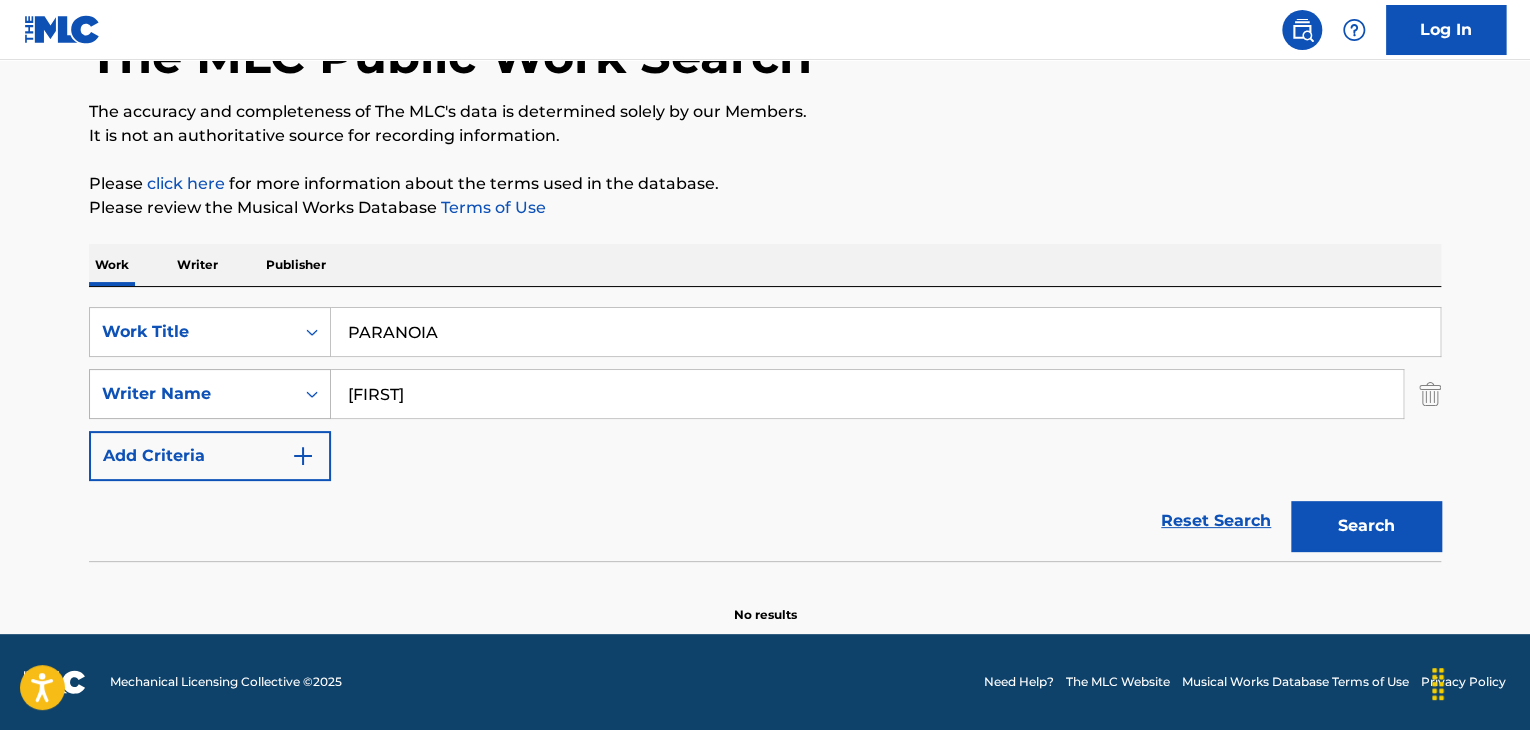 drag, startPoint x: 571, startPoint y: 406, endPoint x: 142, endPoint y: 389, distance: 429.3367 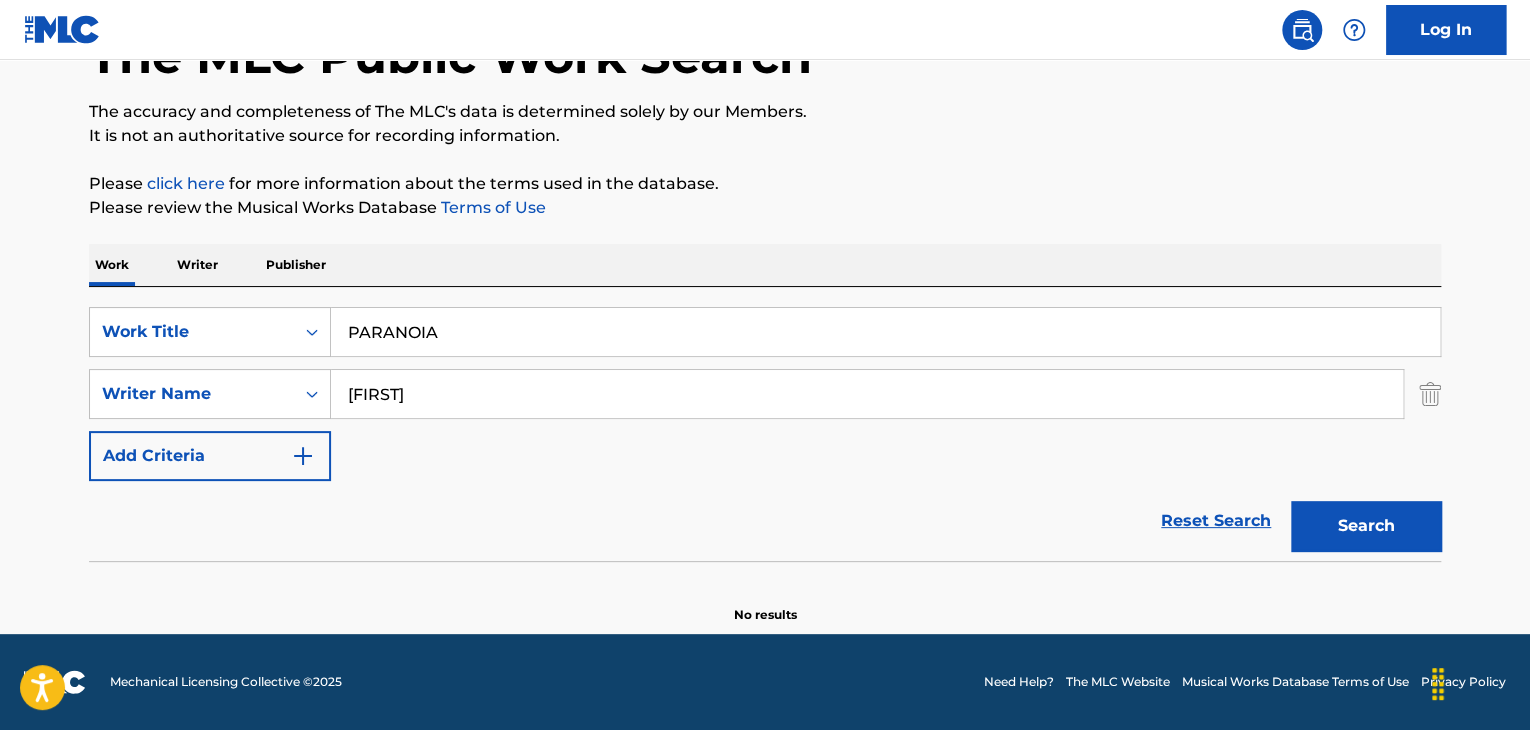 paste on "[LAST] [LAST]" 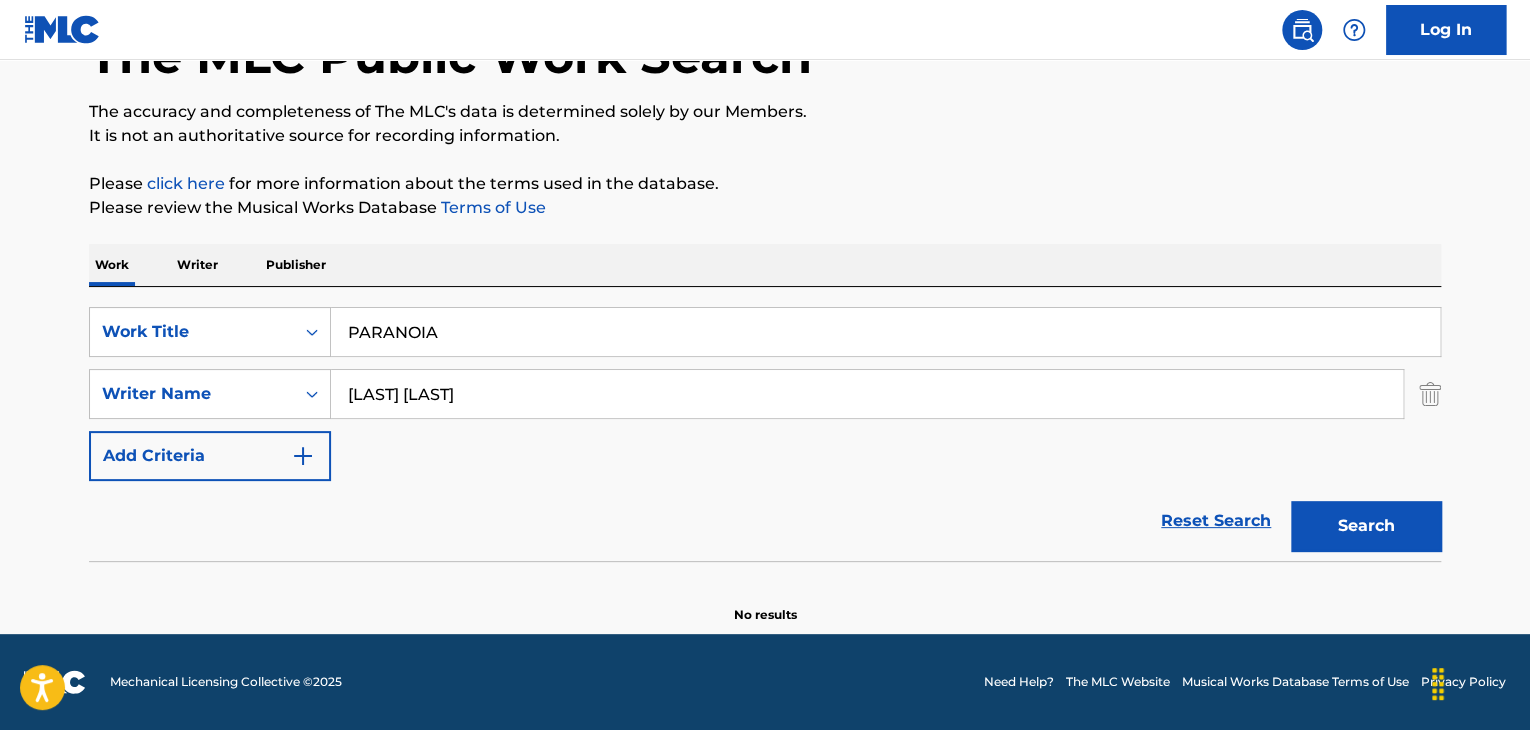 click on "Search" at bounding box center (1366, 526) 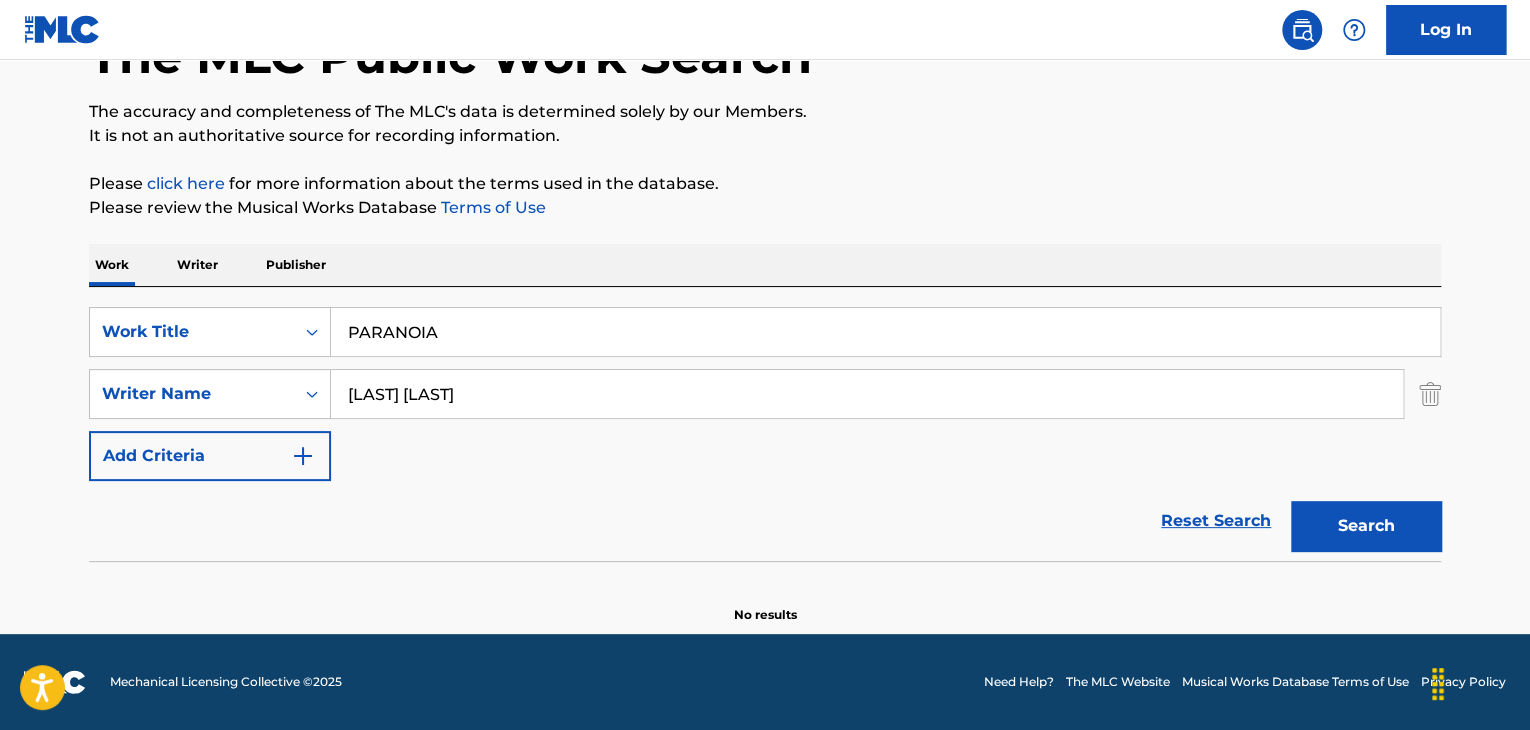 click on "[LAST] [LAST]" at bounding box center [867, 394] 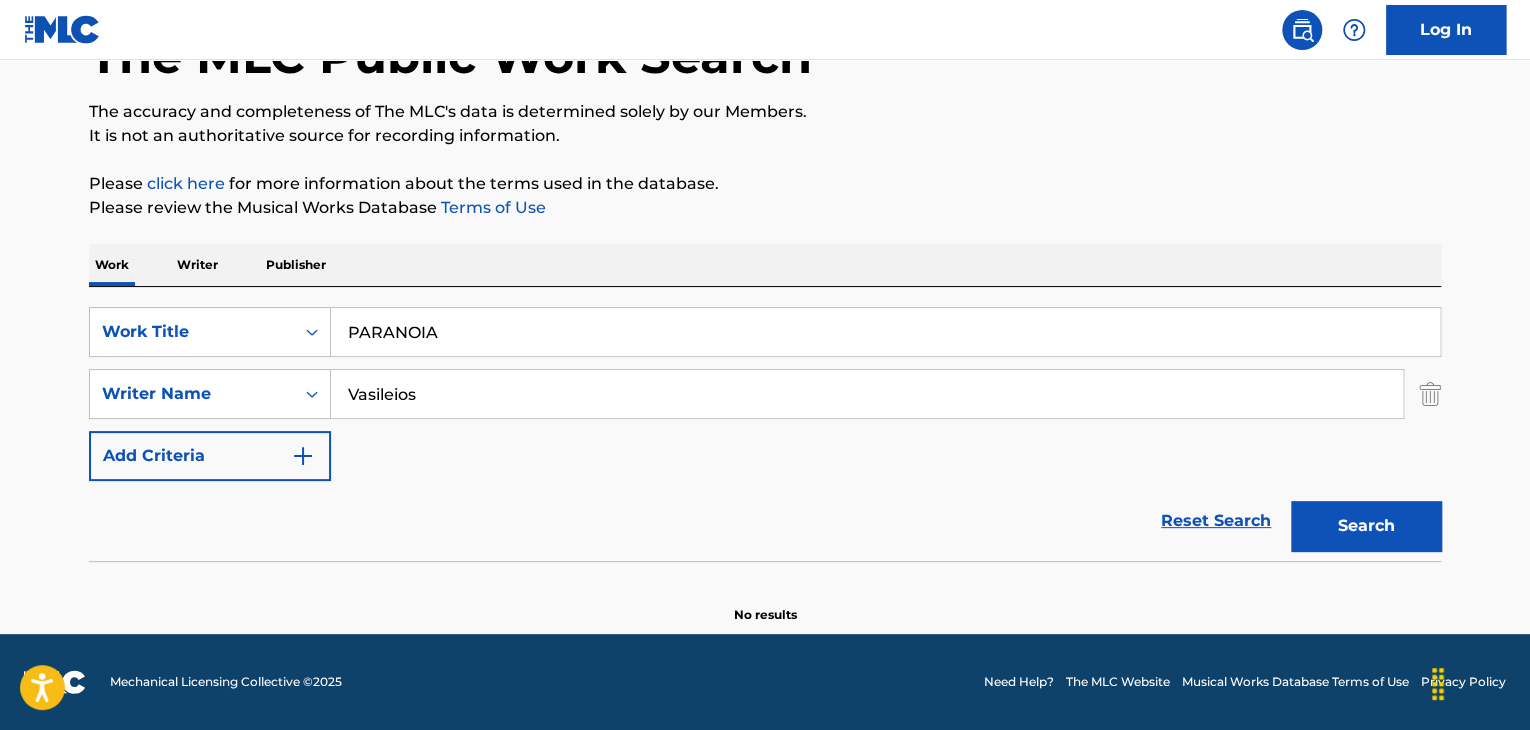 click on "Search" at bounding box center (1366, 526) 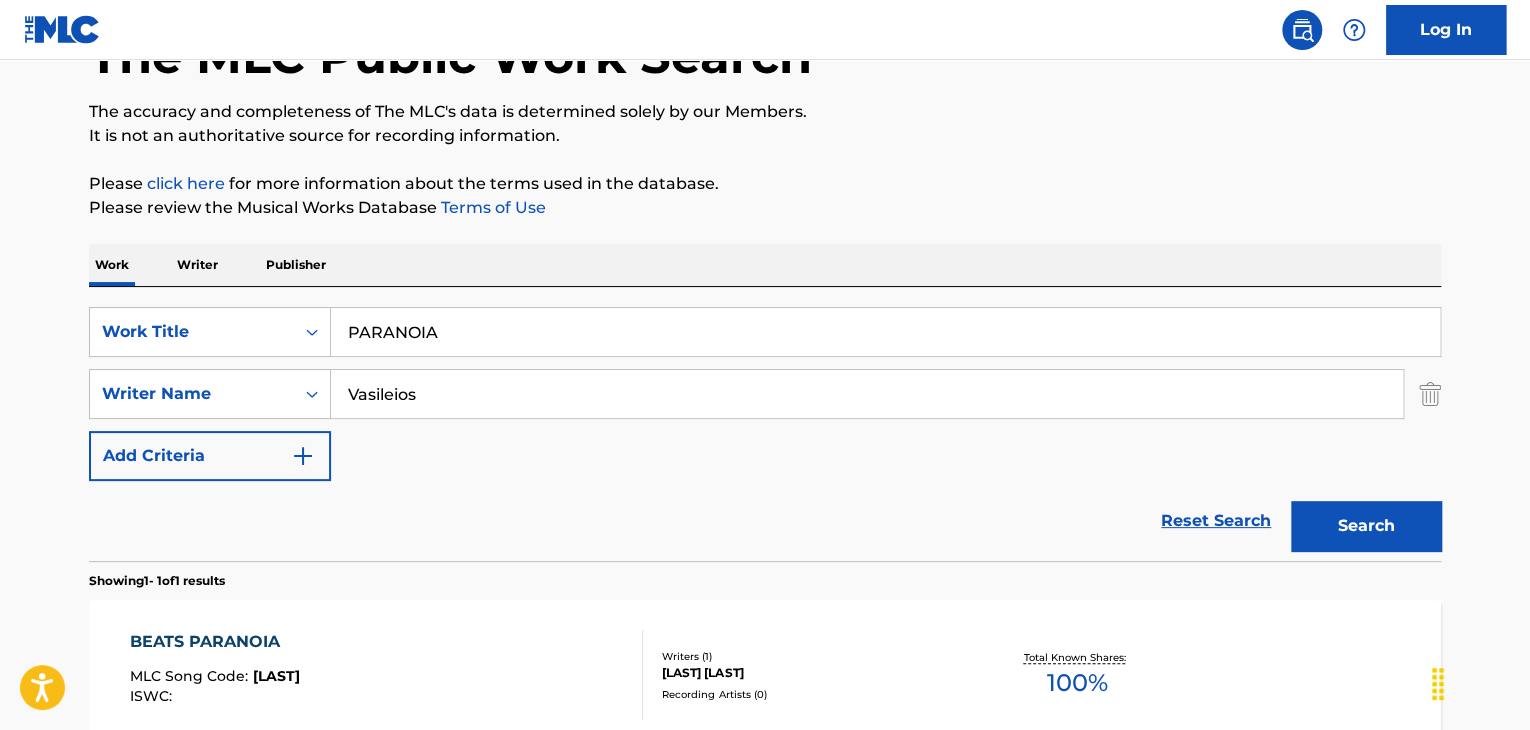 scroll, scrollTop: 338, scrollLeft: 0, axis: vertical 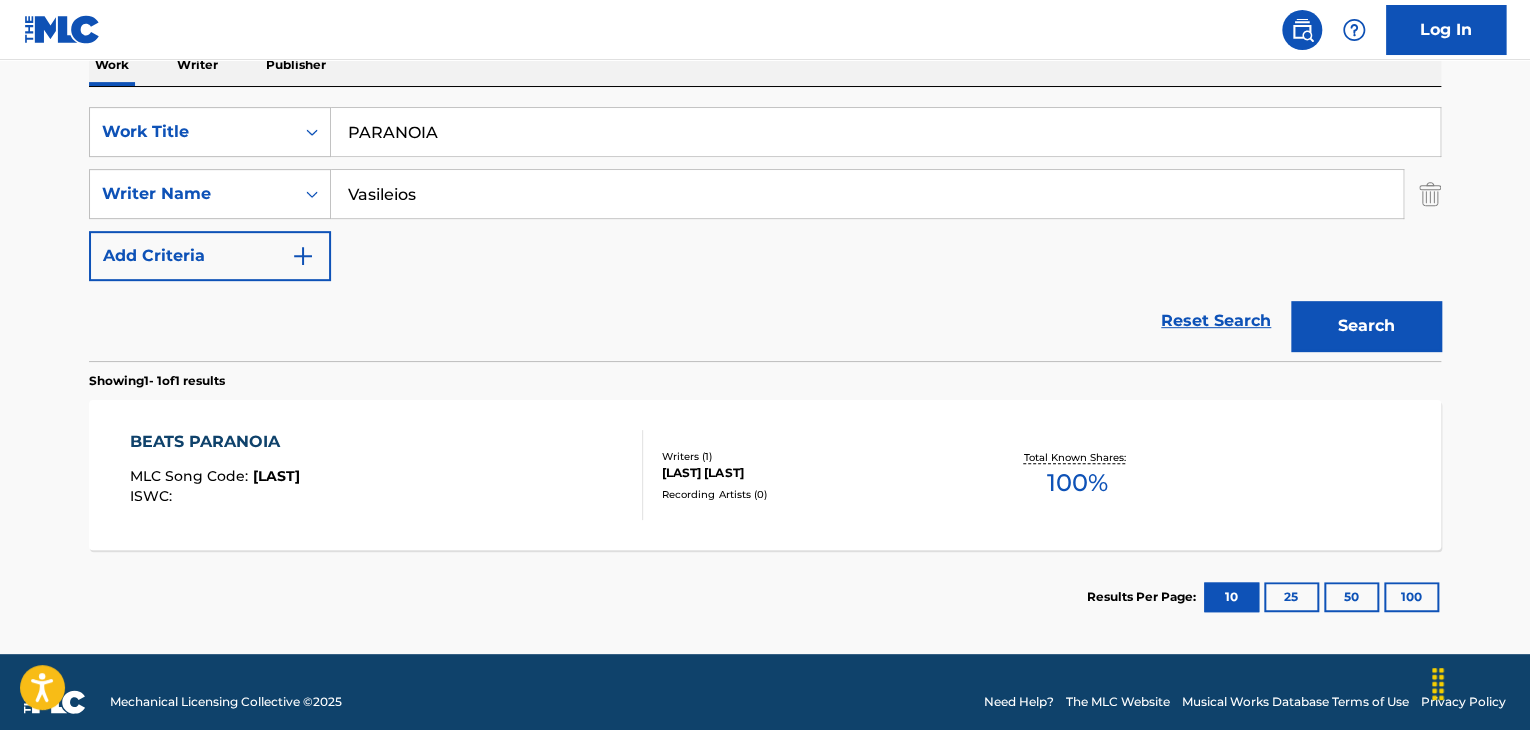 drag, startPoint x: 525, startPoint y: 181, endPoint x: 11, endPoint y: 180, distance: 514.001 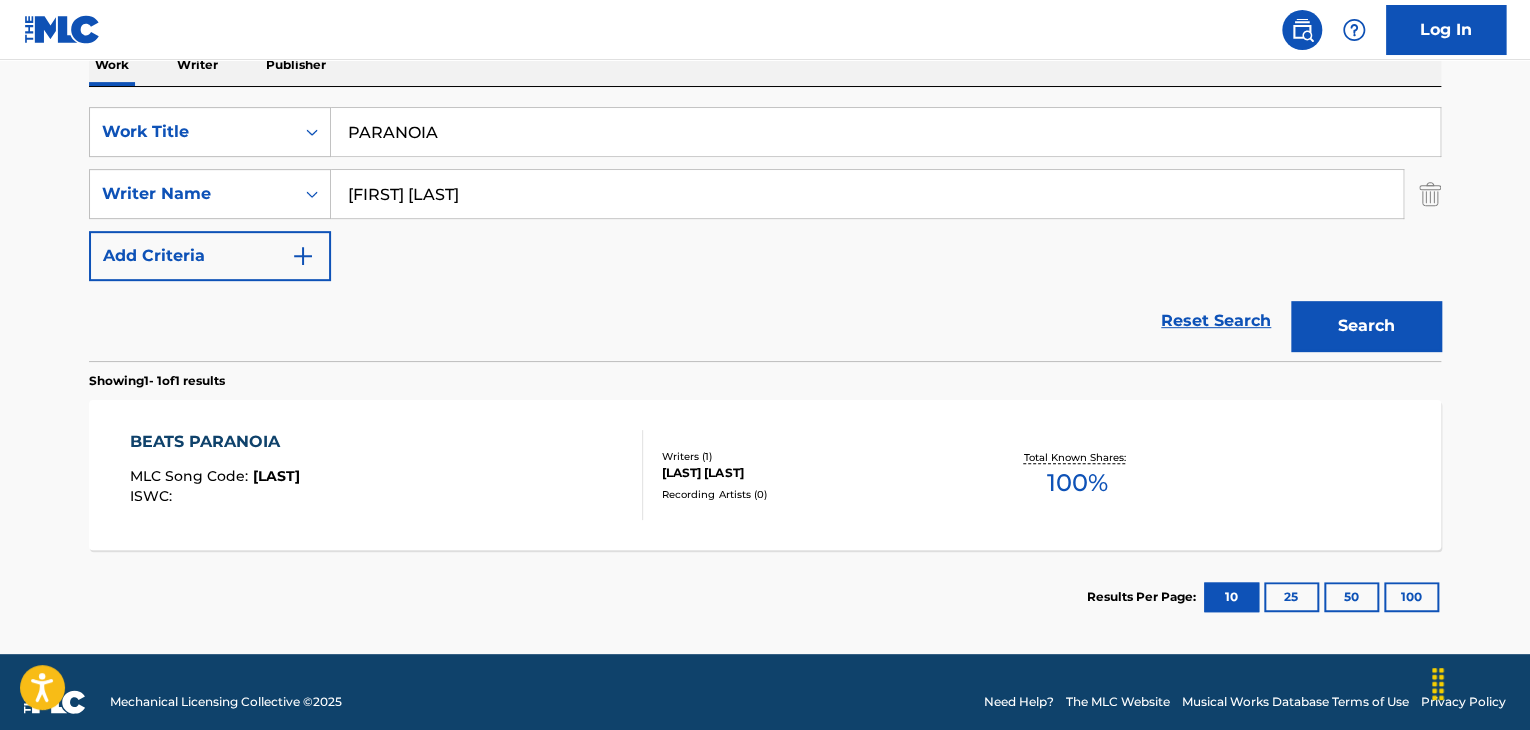 type on "[FIRST] [LAST]" 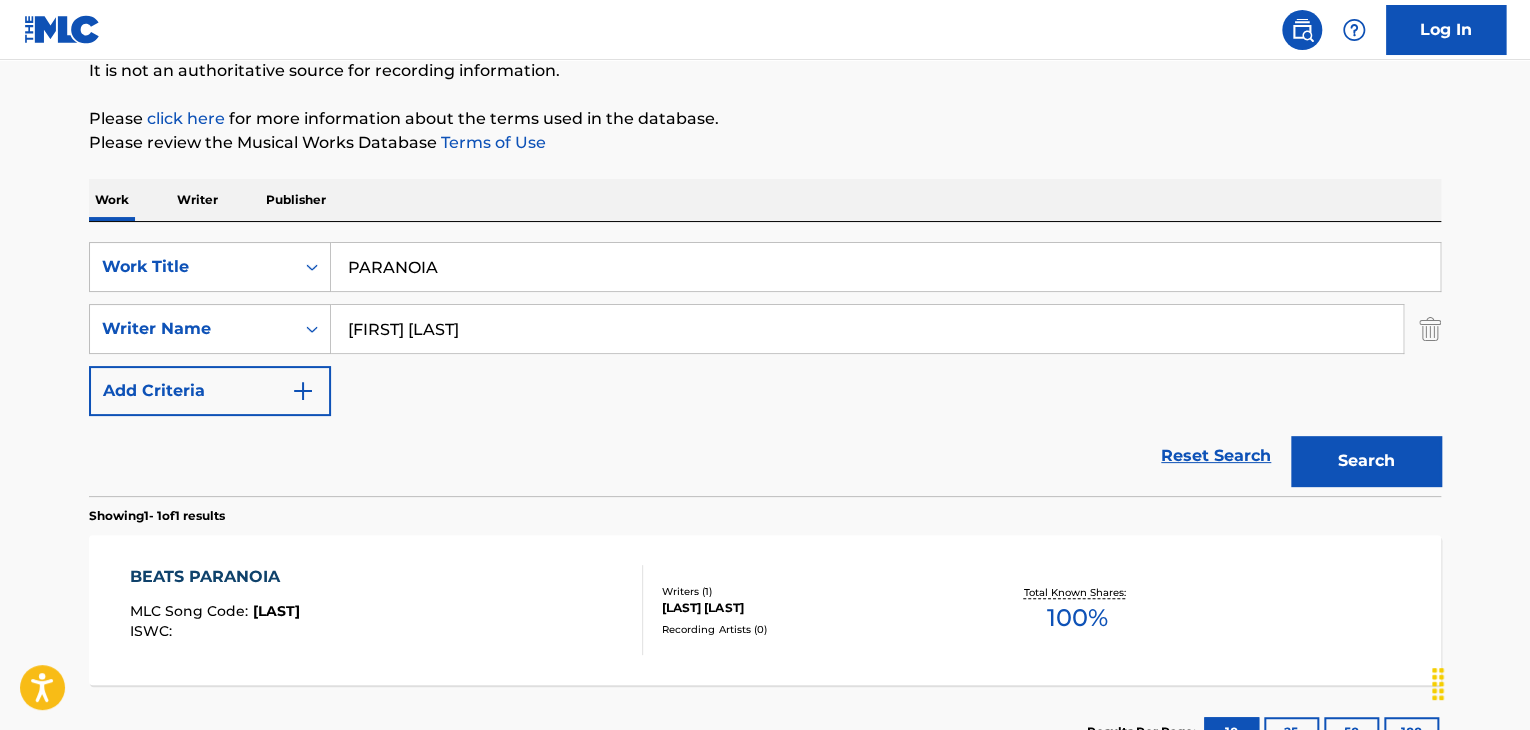 scroll, scrollTop: 338, scrollLeft: 0, axis: vertical 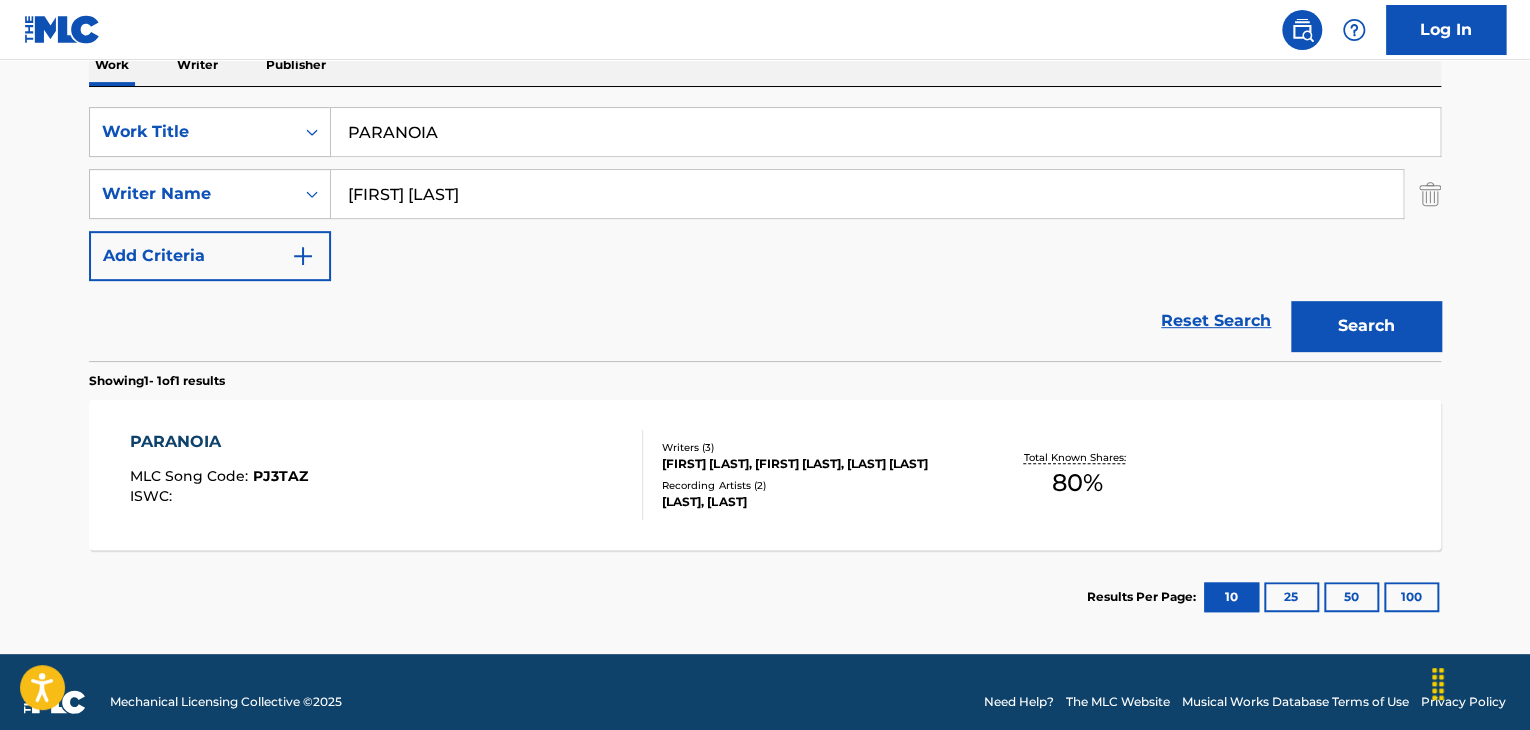 click on "[FIRST] [LAST], [FIRST] [LAST], [LAST] [LAST]" at bounding box center [813, 464] 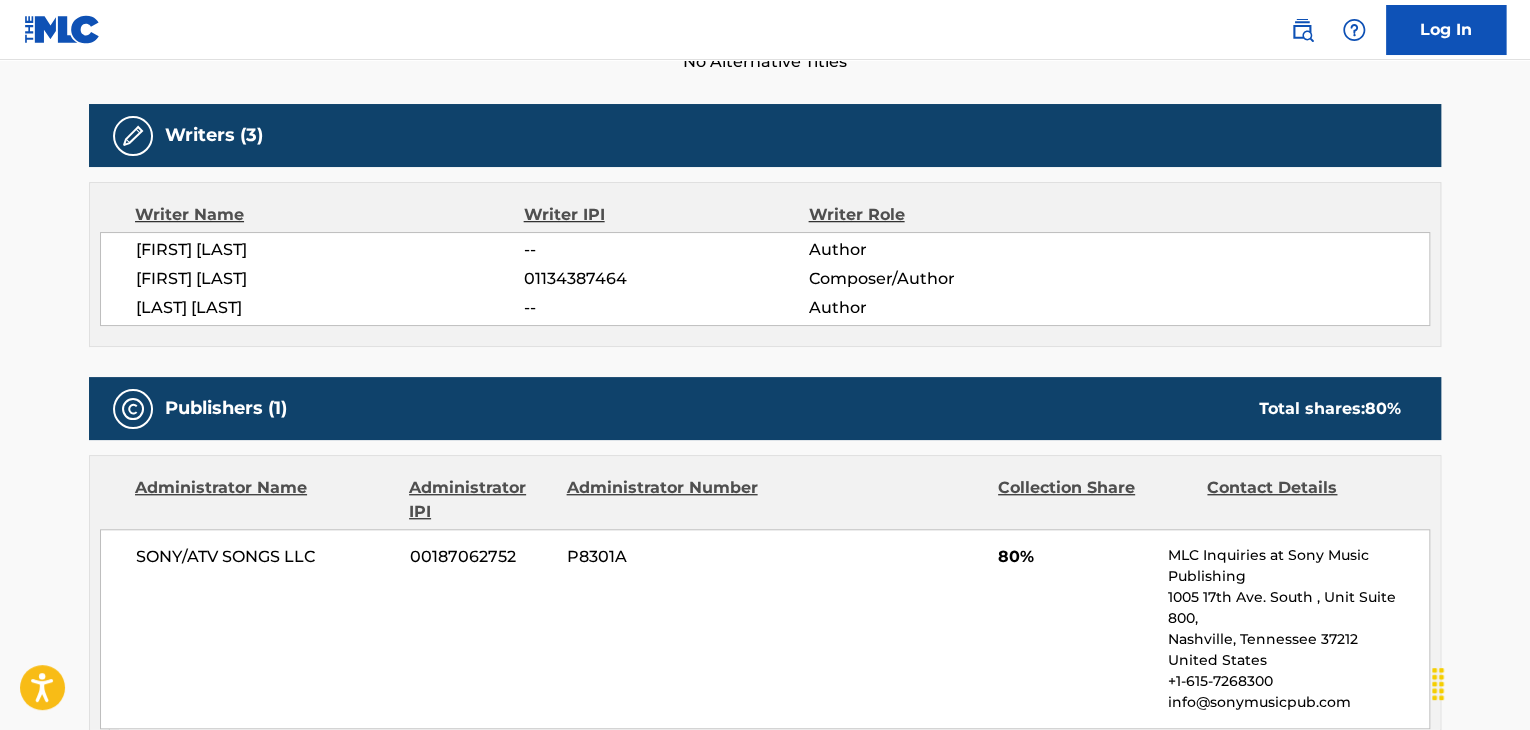 scroll, scrollTop: 900, scrollLeft: 0, axis: vertical 